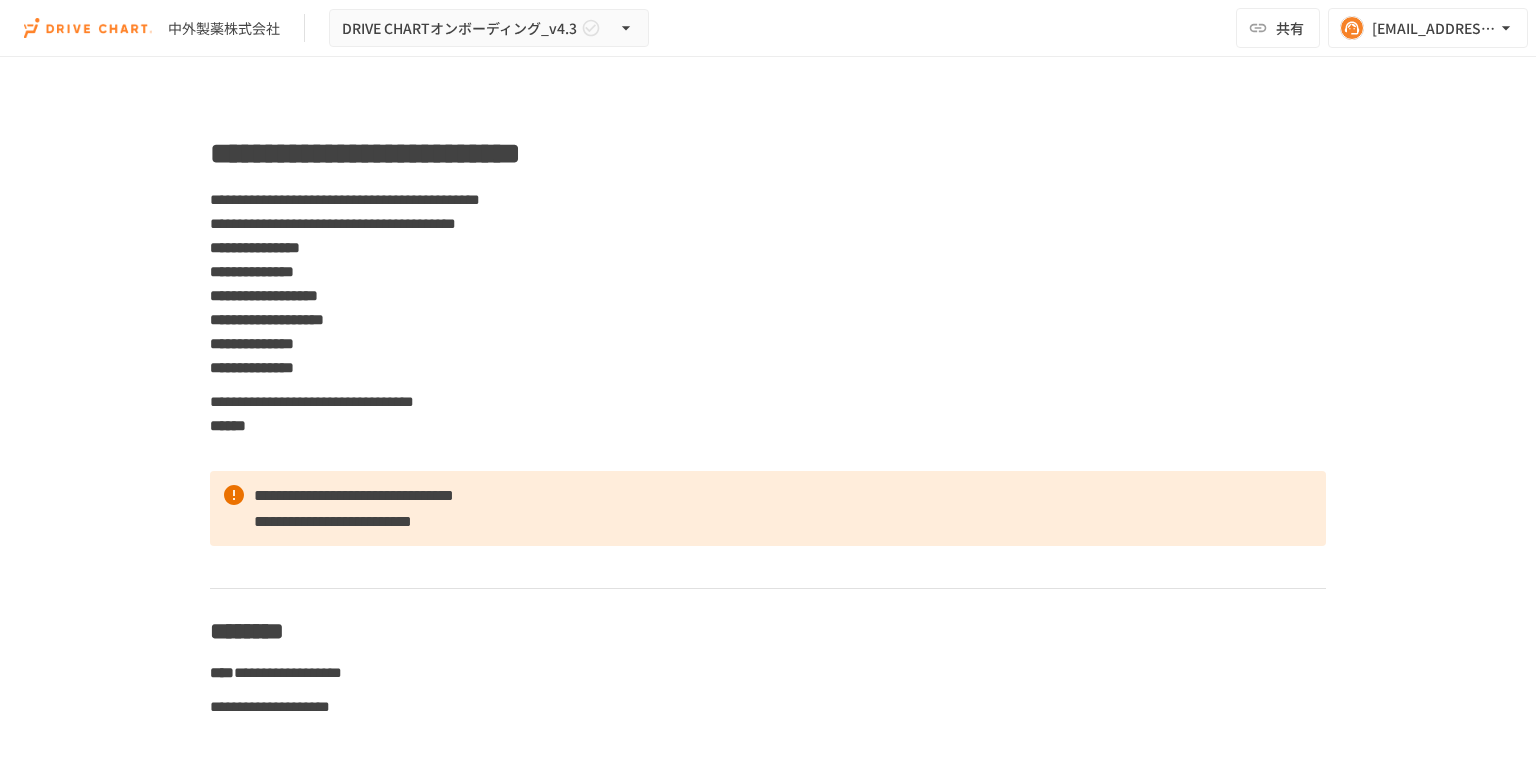 scroll, scrollTop: 0, scrollLeft: 0, axis: both 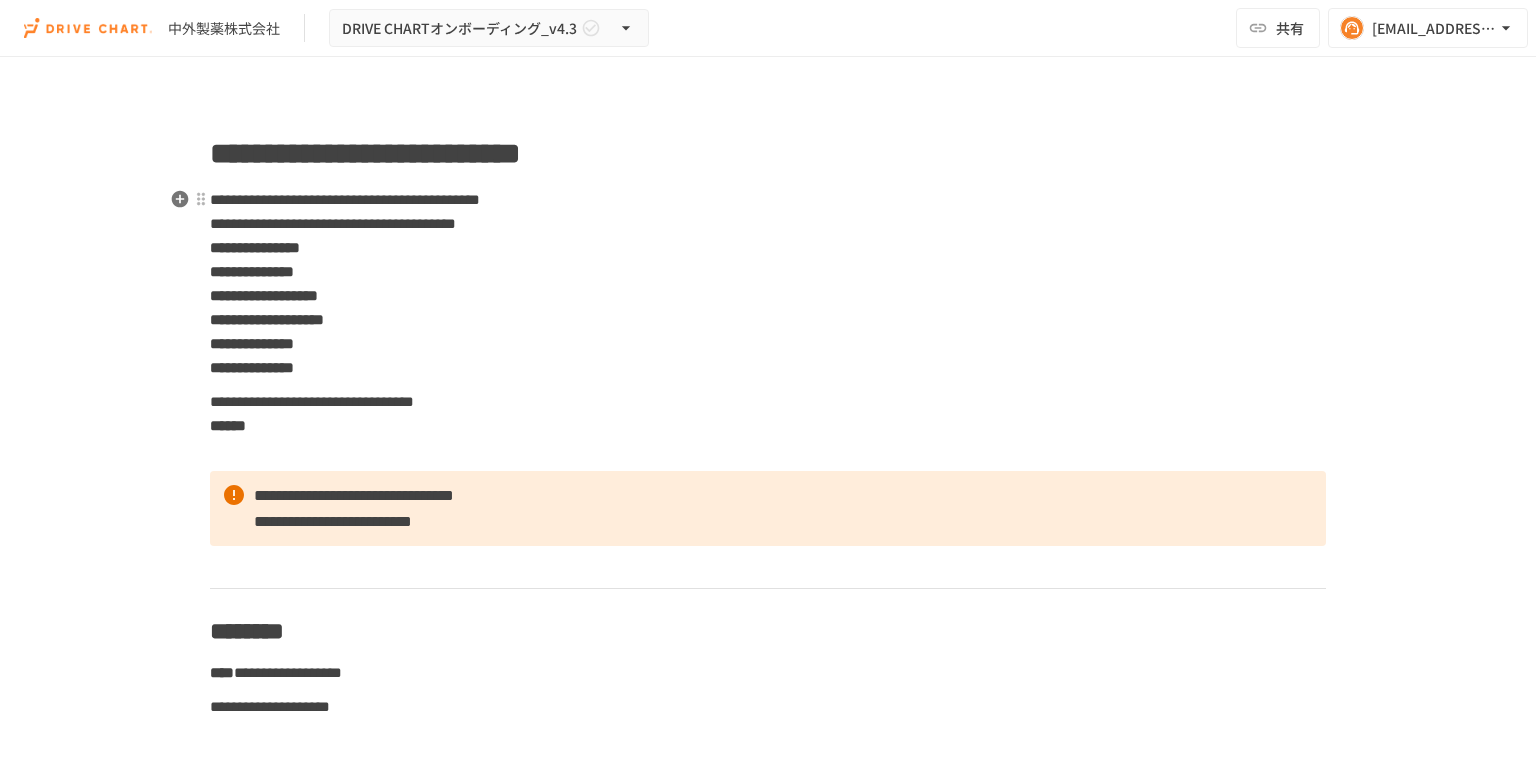 click on "**********" at bounding box center (768, 284) 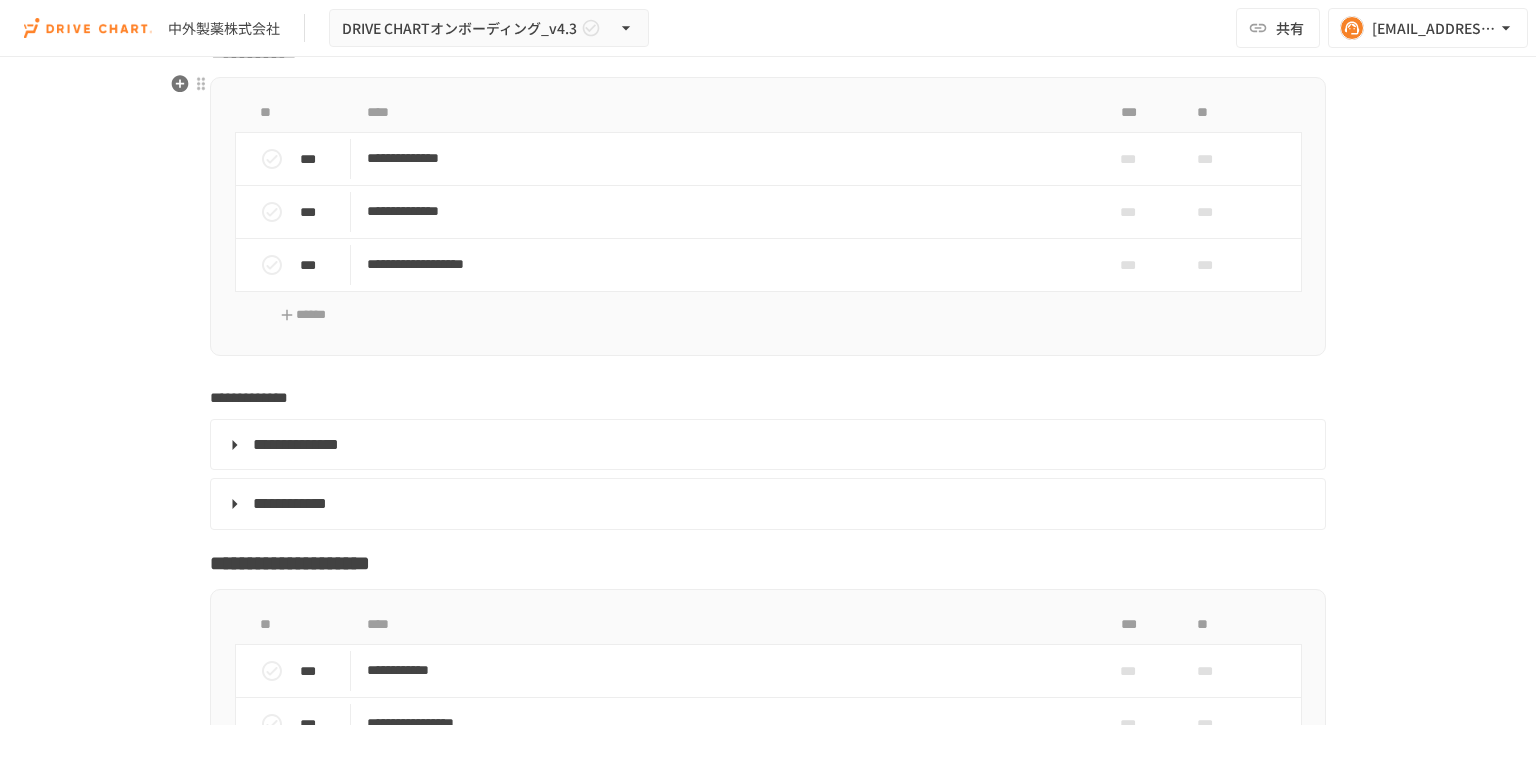 scroll, scrollTop: 3520, scrollLeft: 0, axis: vertical 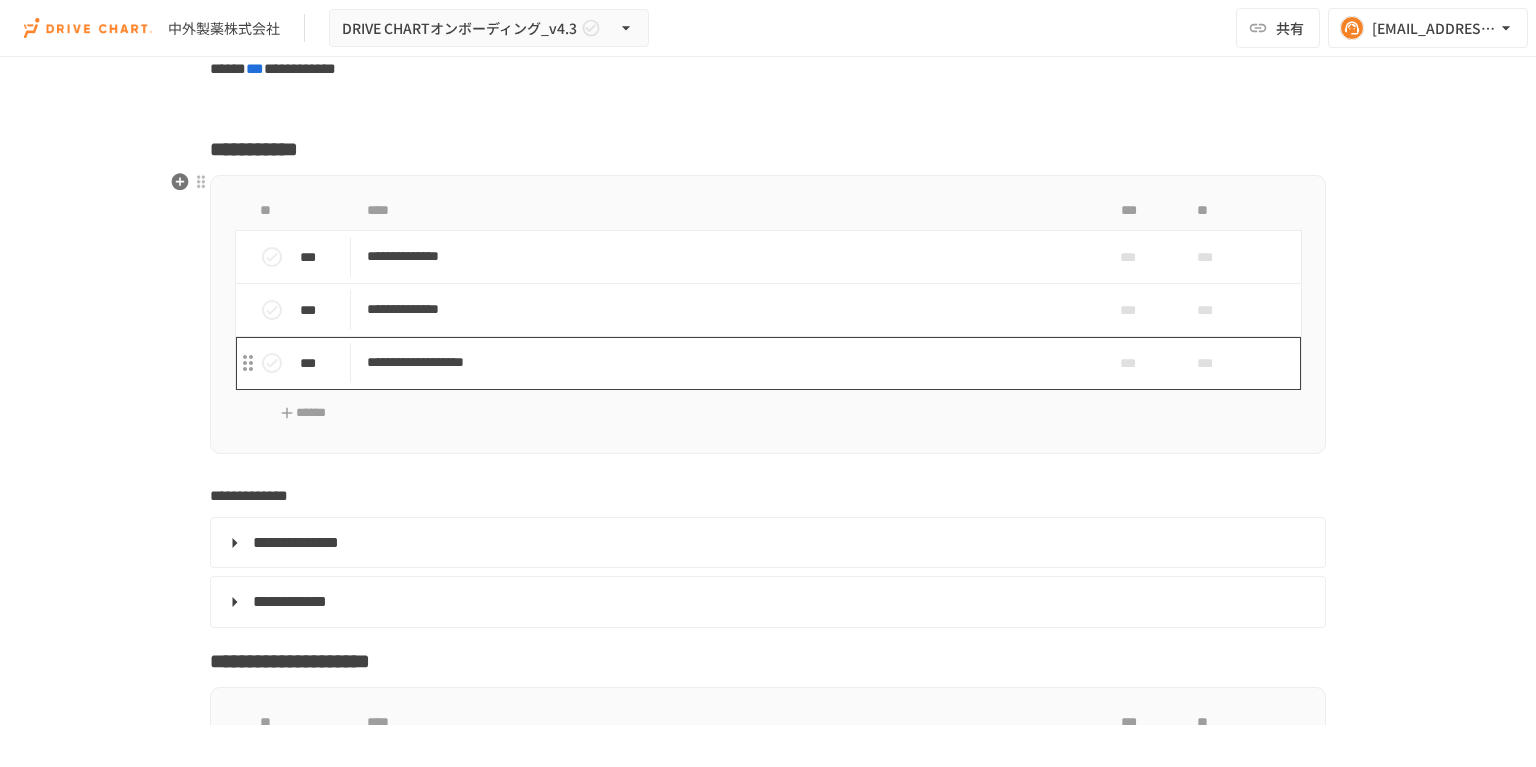 click on "**********" at bounding box center (726, 363) 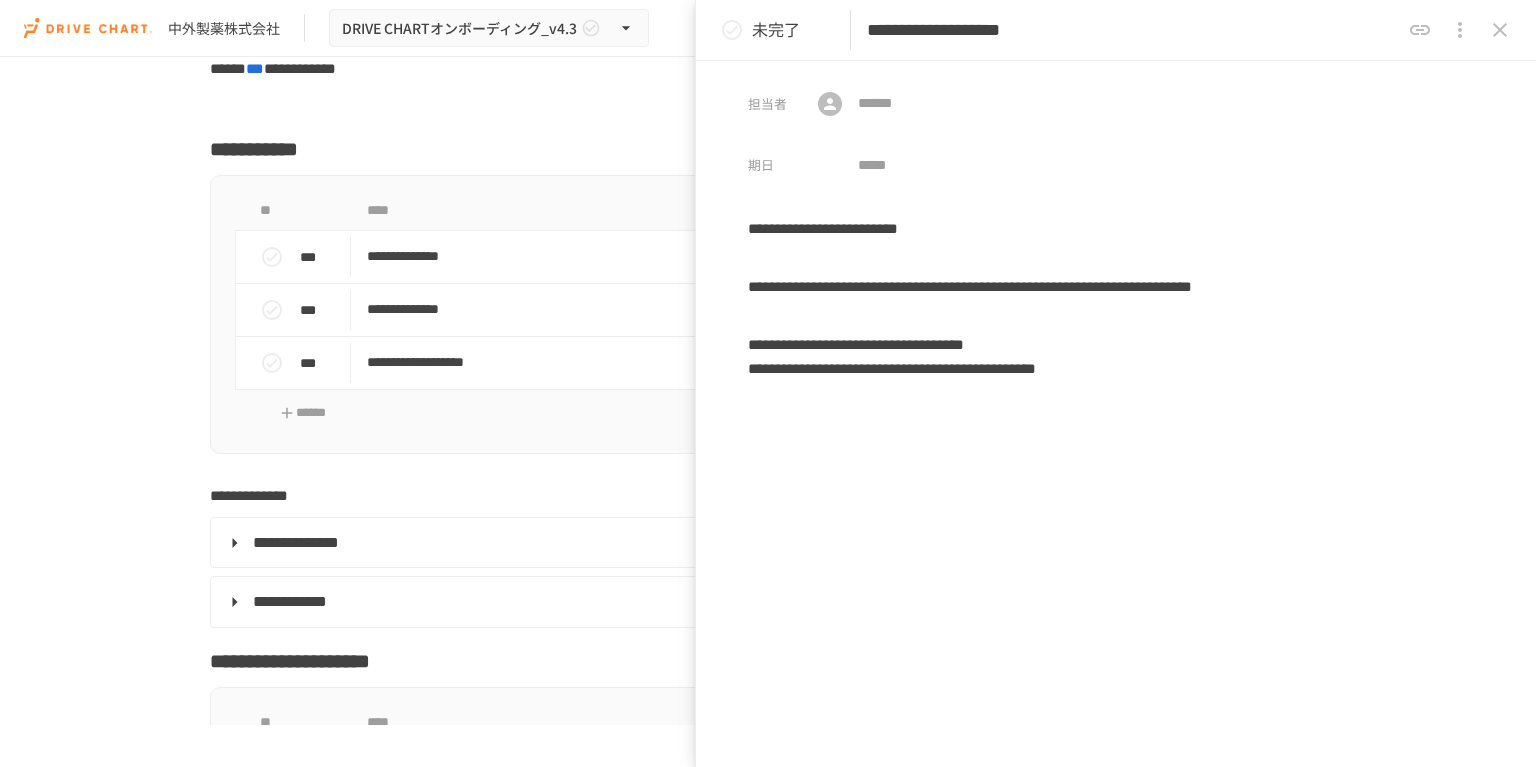 click 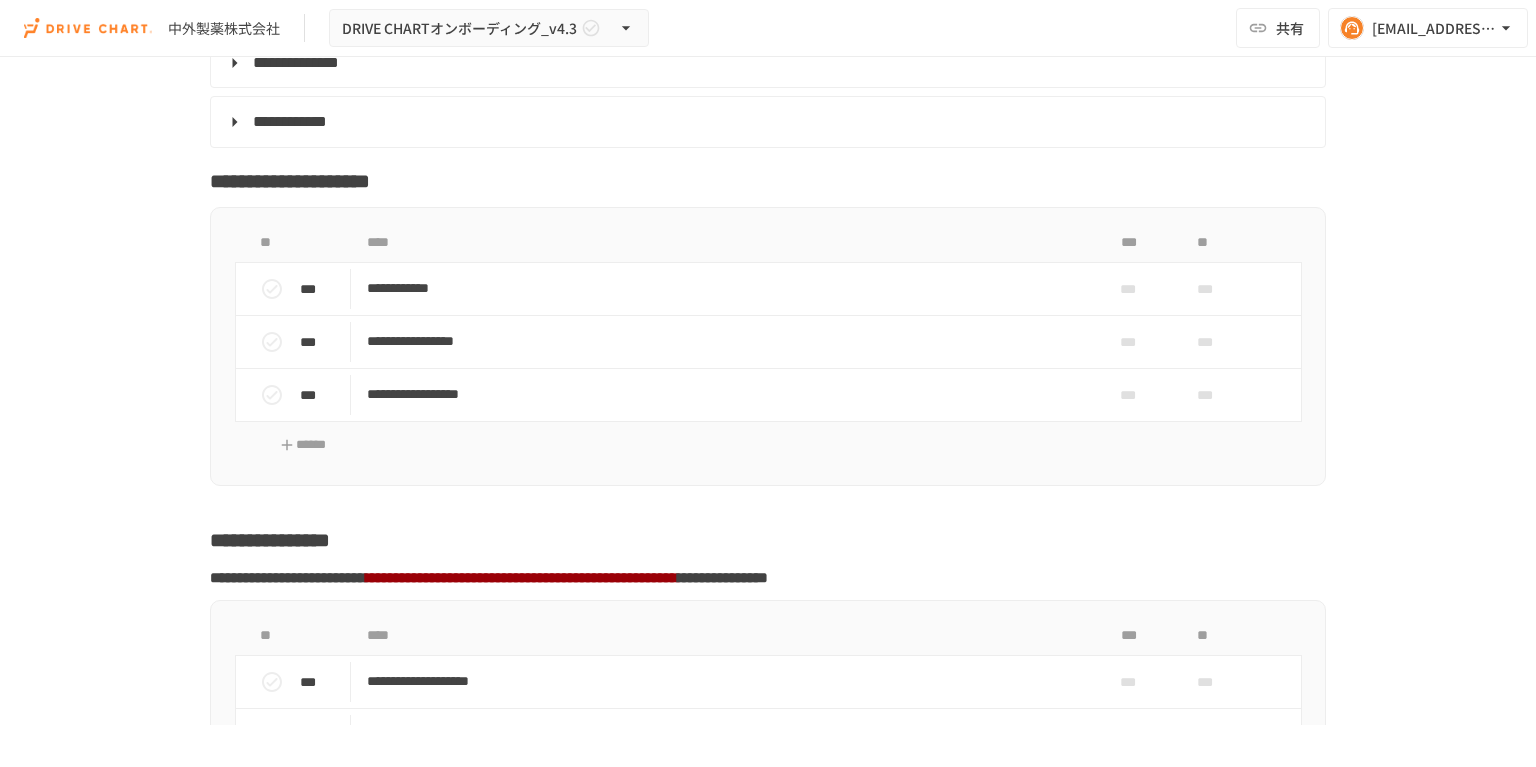scroll, scrollTop: 3680, scrollLeft: 0, axis: vertical 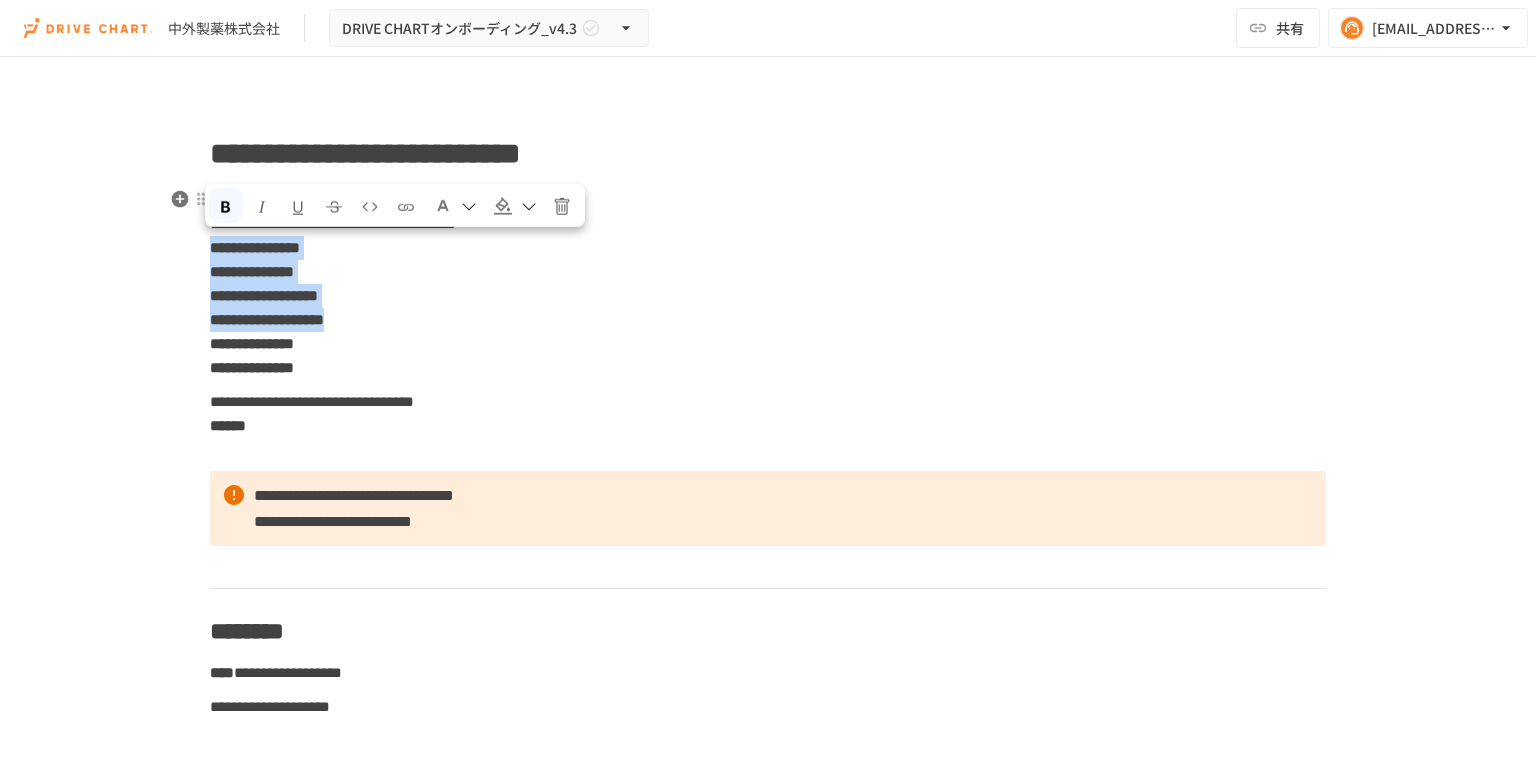 drag, startPoint x: 404, startPoint y: 324, endPoint x: 200, endPoint y: 244, distance: 219.12553 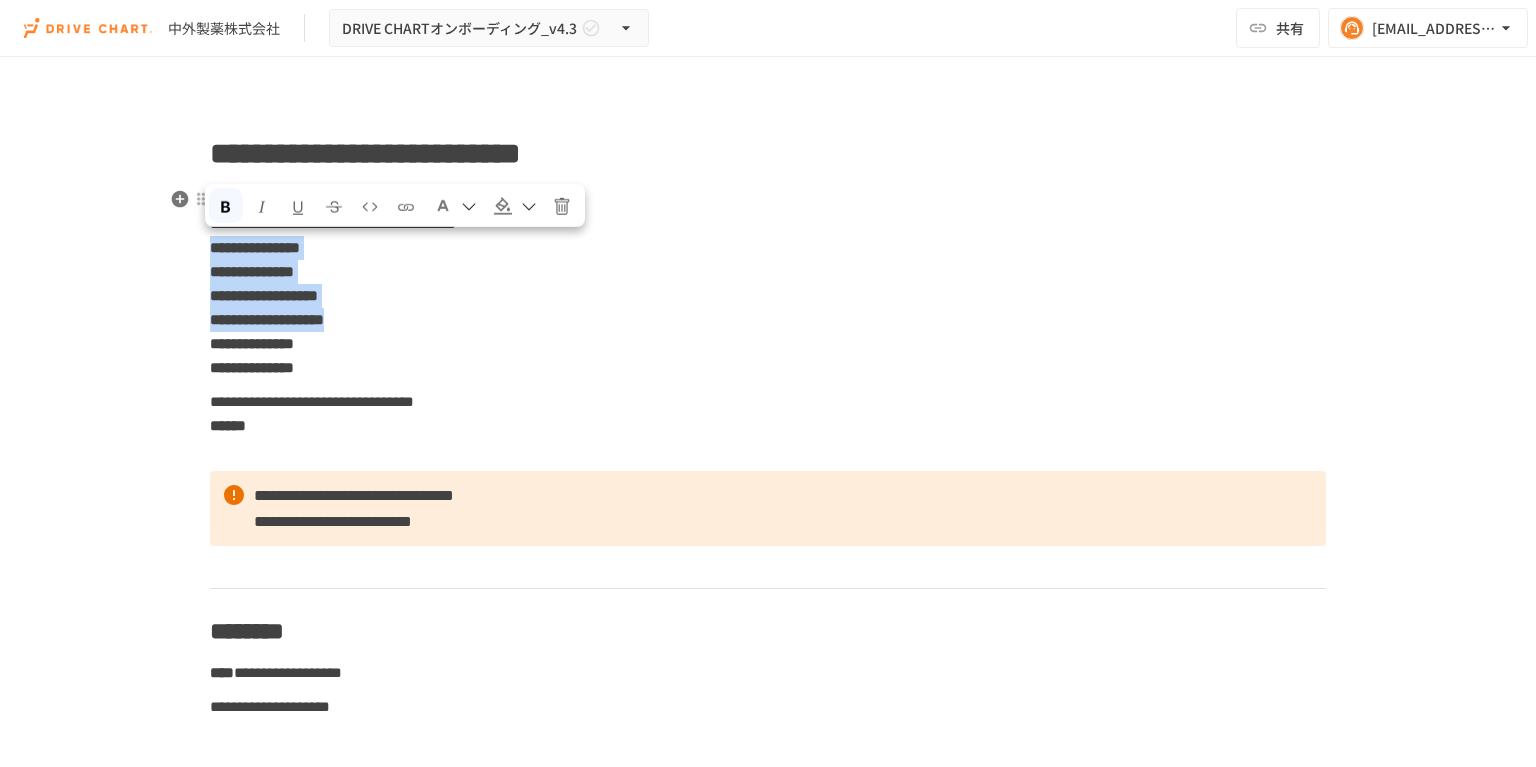 click on "**********" at bounding box center [768, 4965] 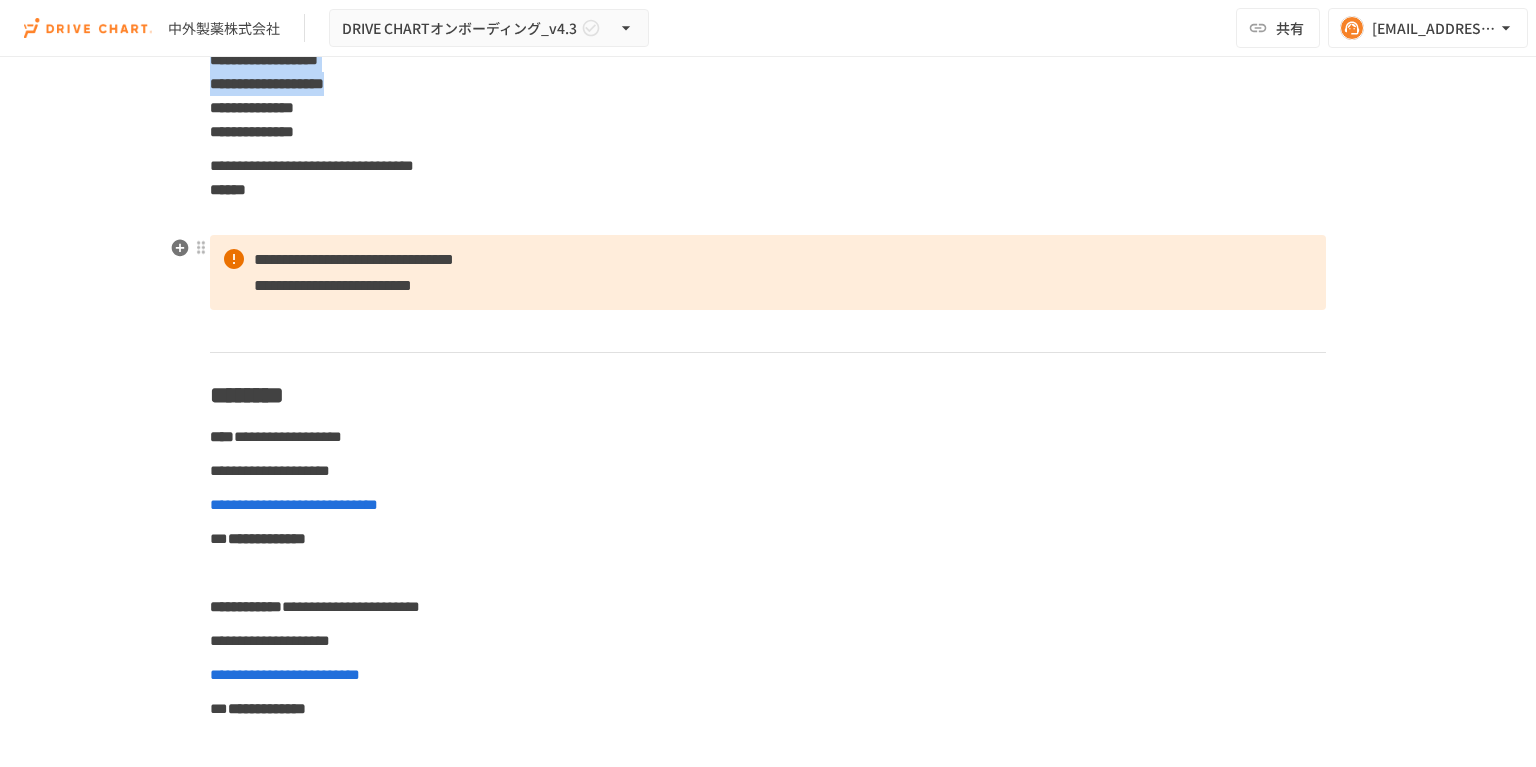 scroll, scrollTop: 0, scrollLeft: 0, axis: both 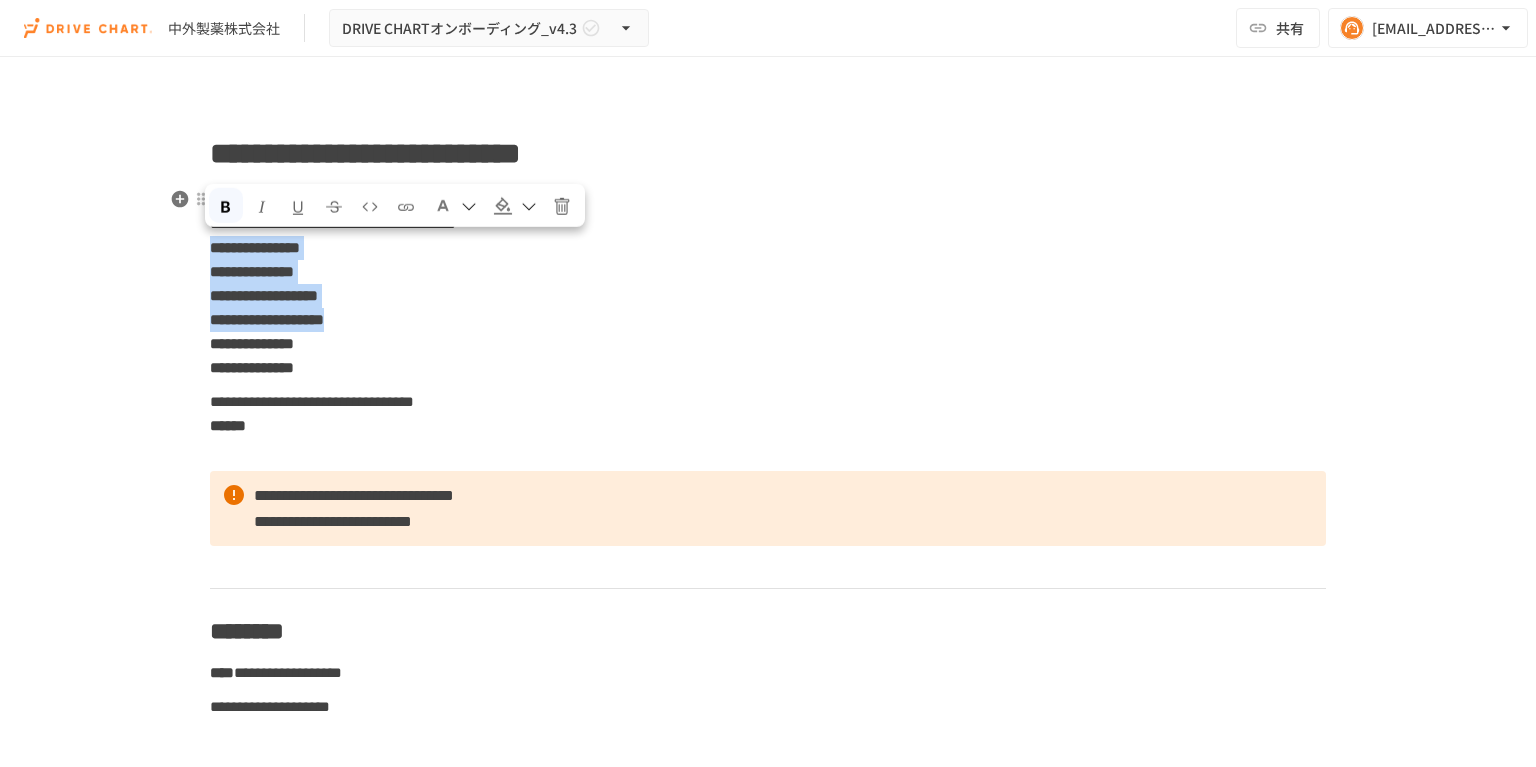 click on "**********" at bounding box center [768, 284] 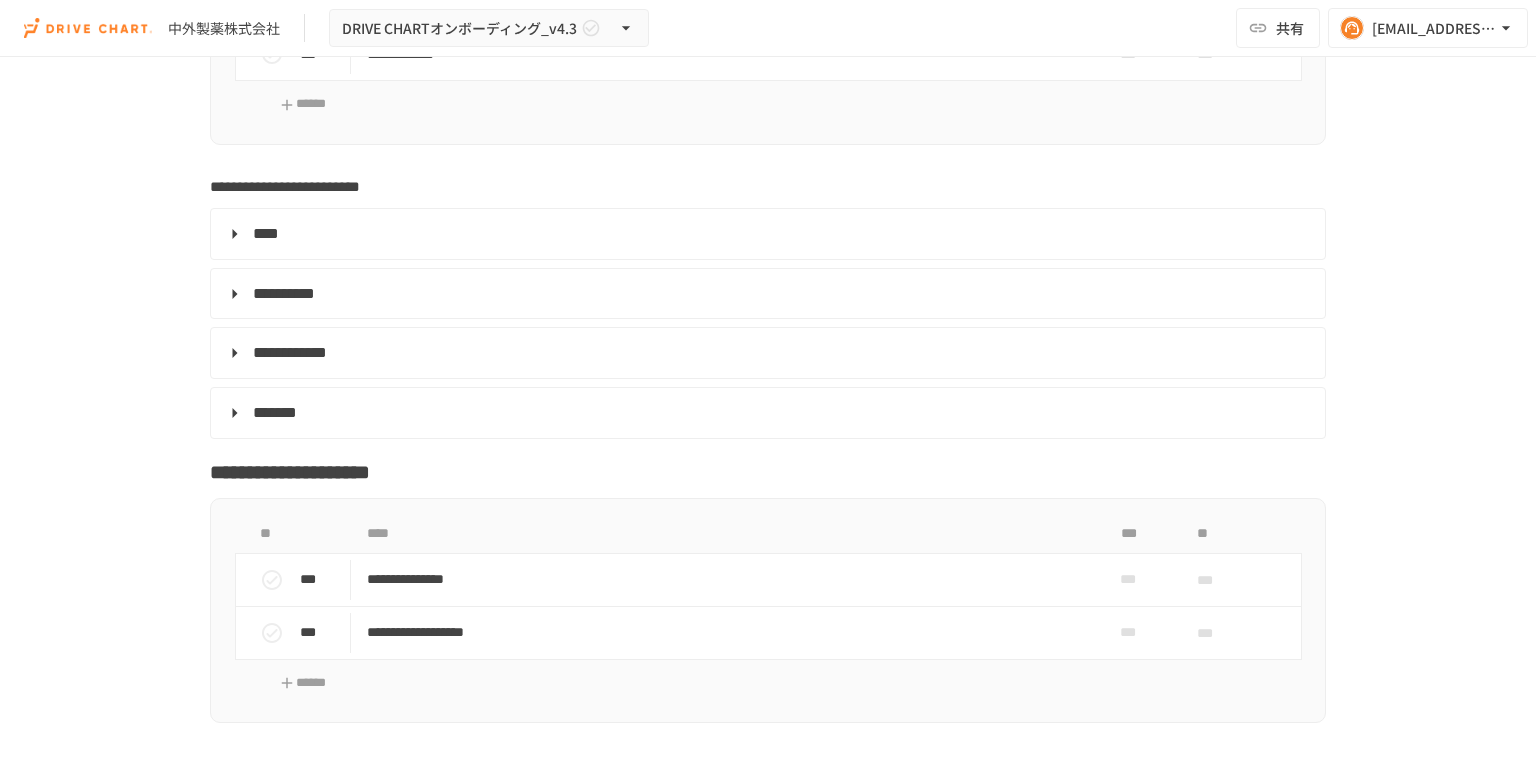 scroll, scrollTop: 6080, scrollLeft: 0, axis: vertical 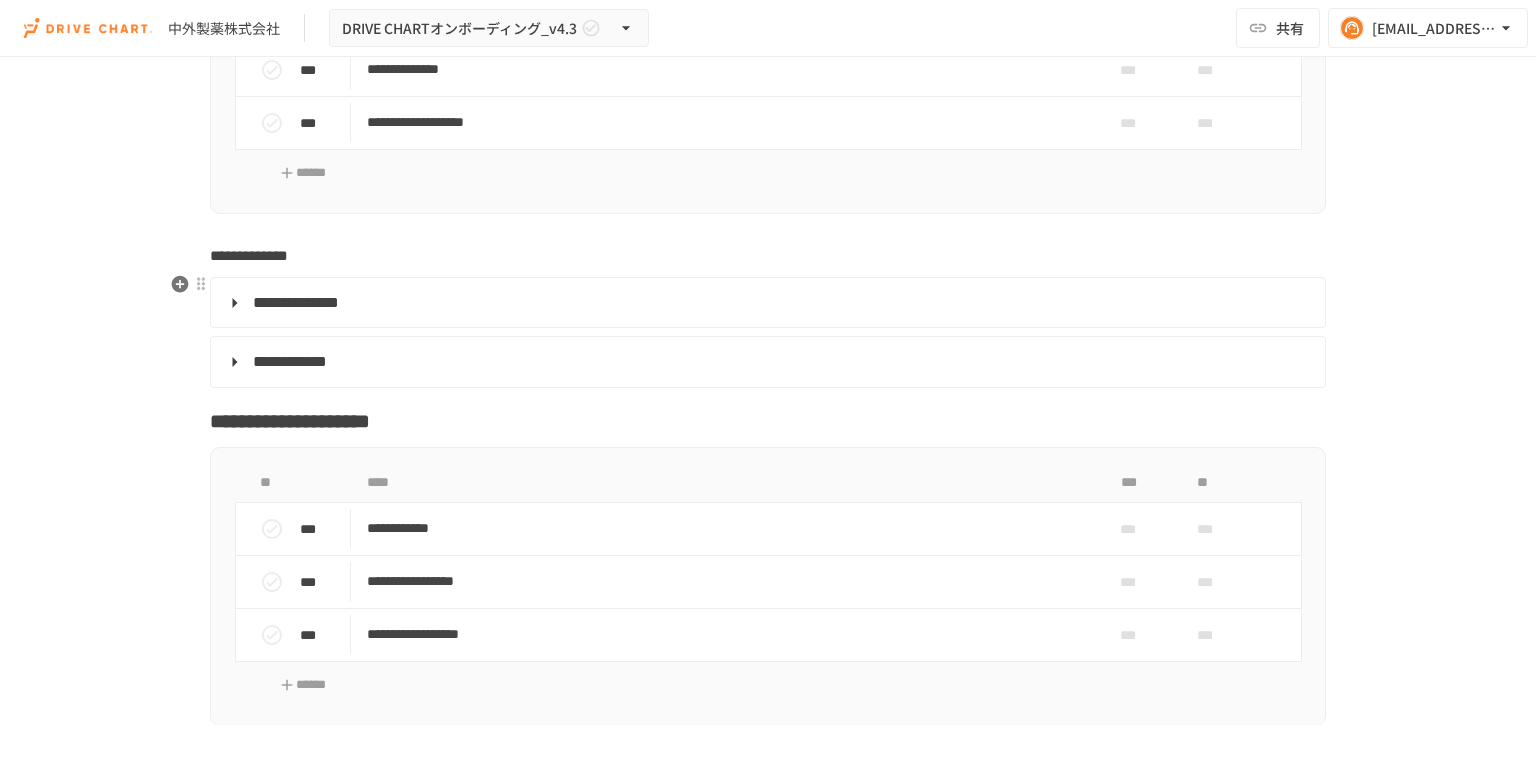 click on "**********" at bounding box center (296, 302) 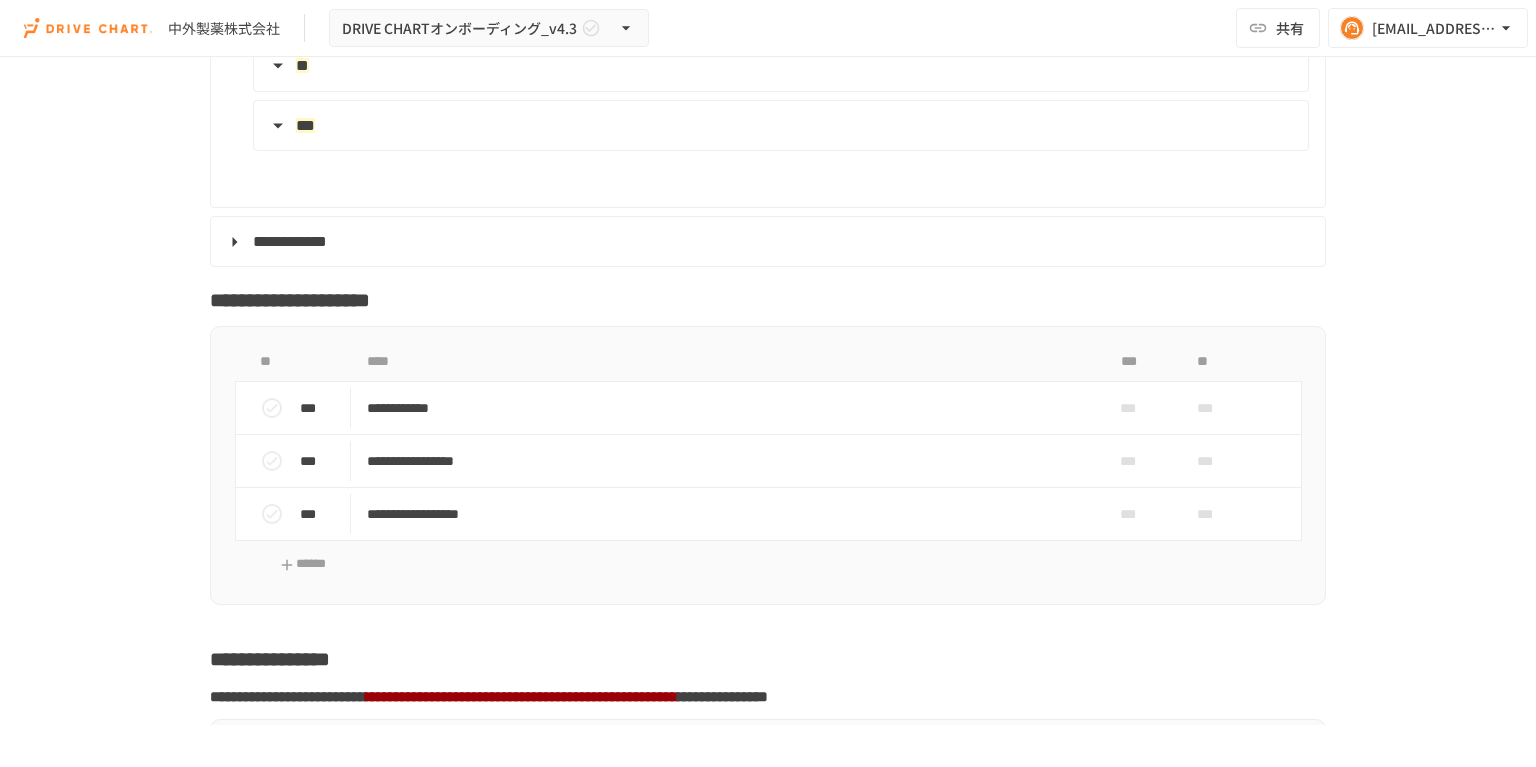 scroll, scrollTop: 4160, scrollLeft: 0, axis: vertical 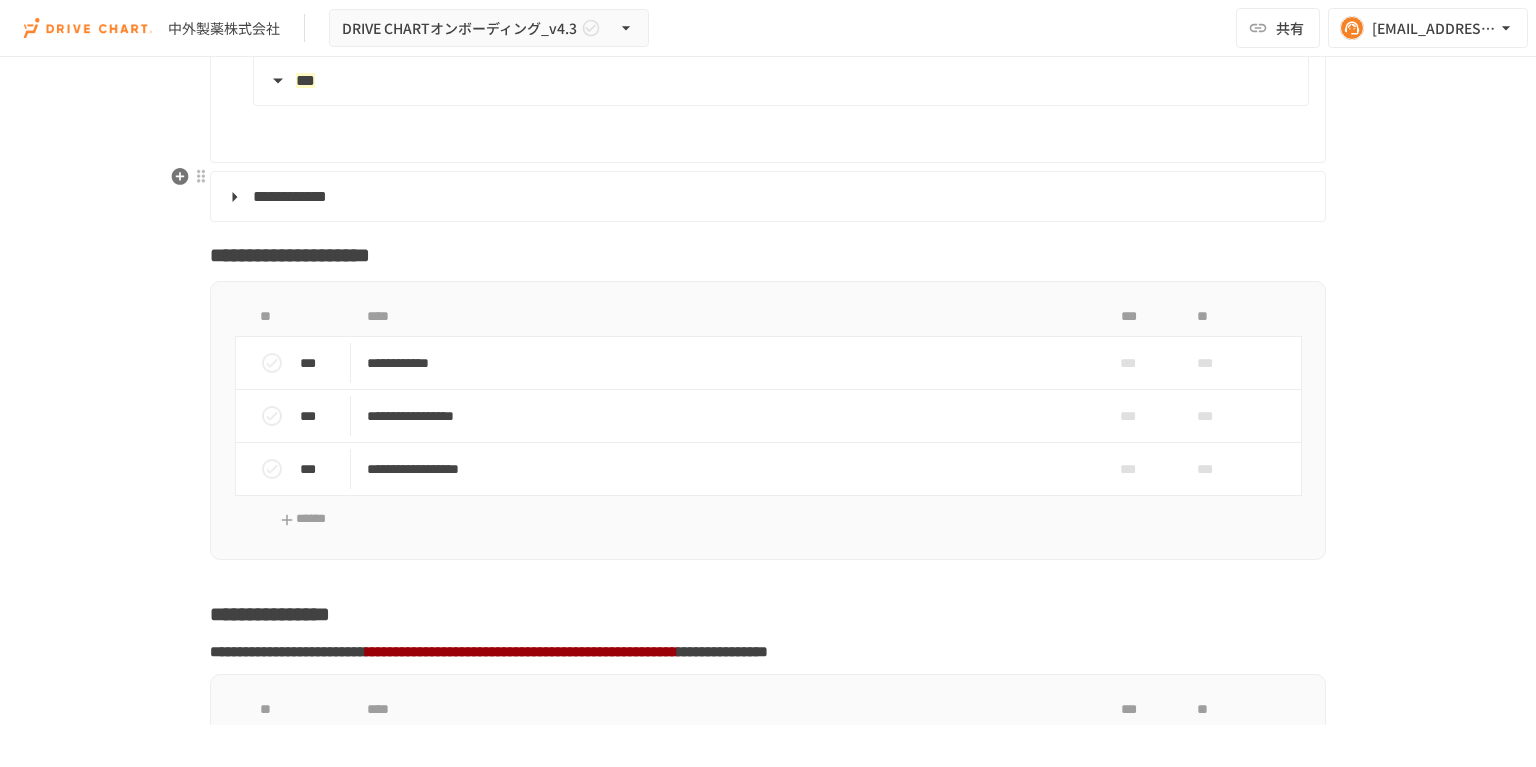 click on "**********" at bounding box center [290, 196] 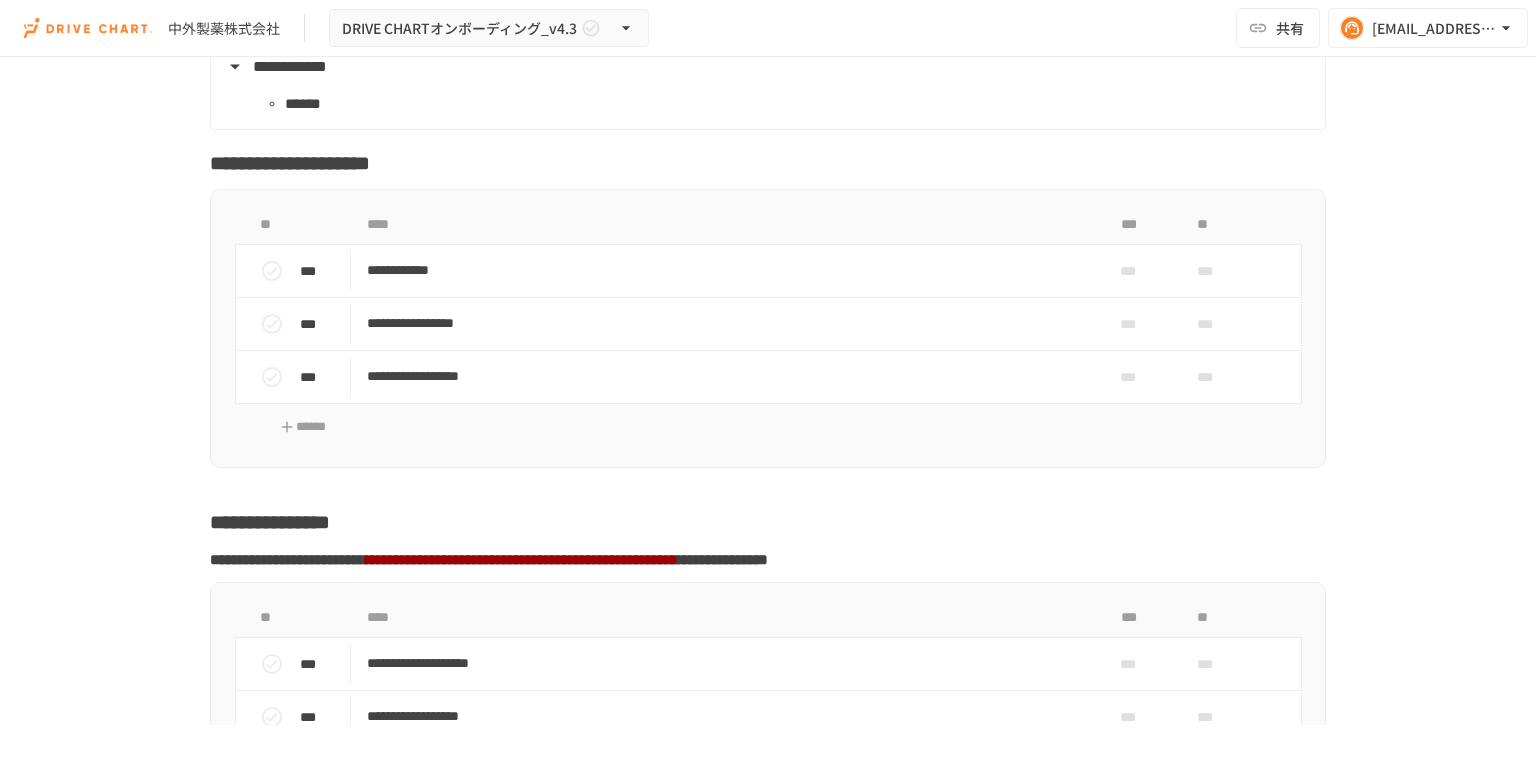 scroll, scrollTop: 4320, scrollLeft: 0, axis: vertical 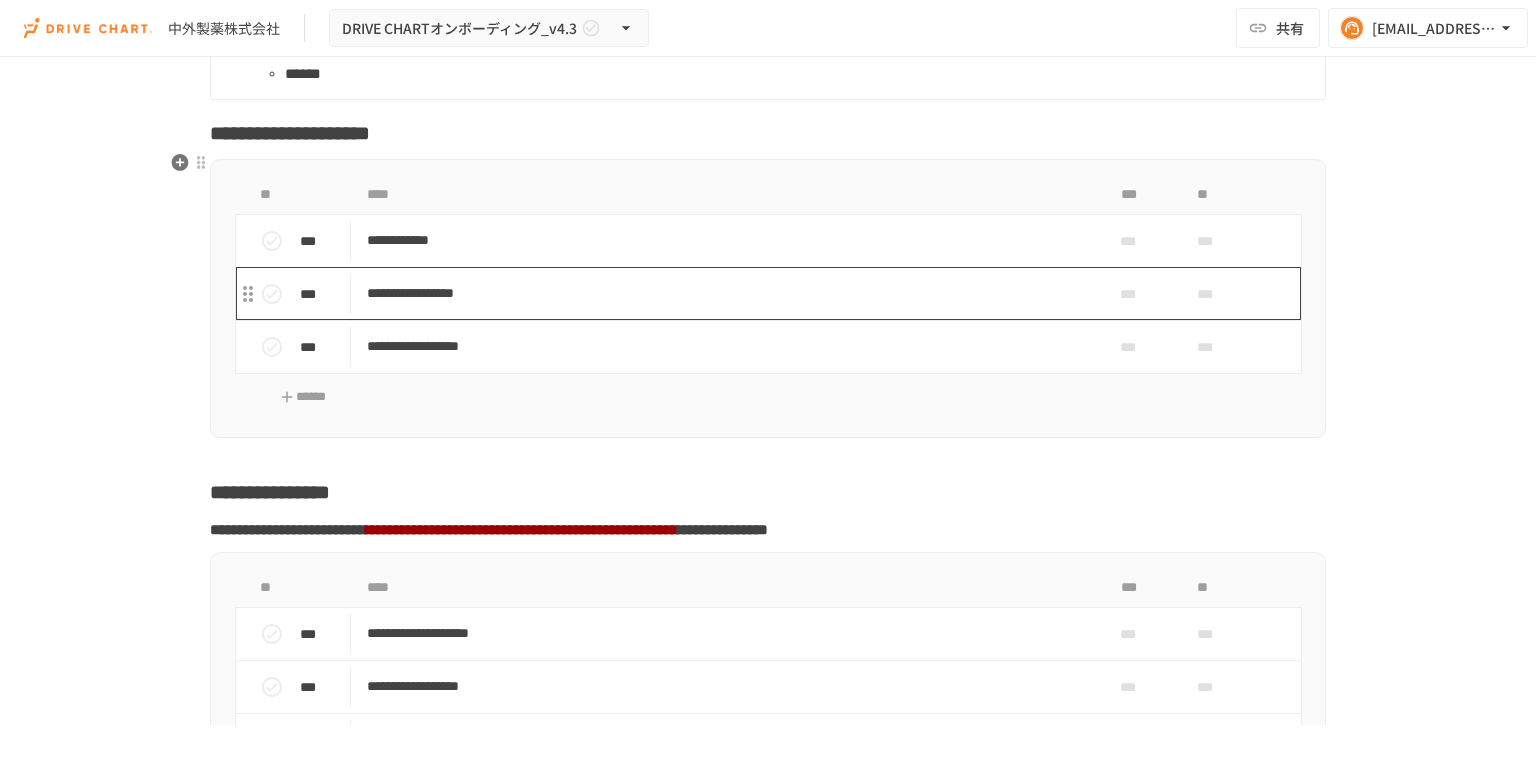 click on "**********" at bounding box center (726, 293) 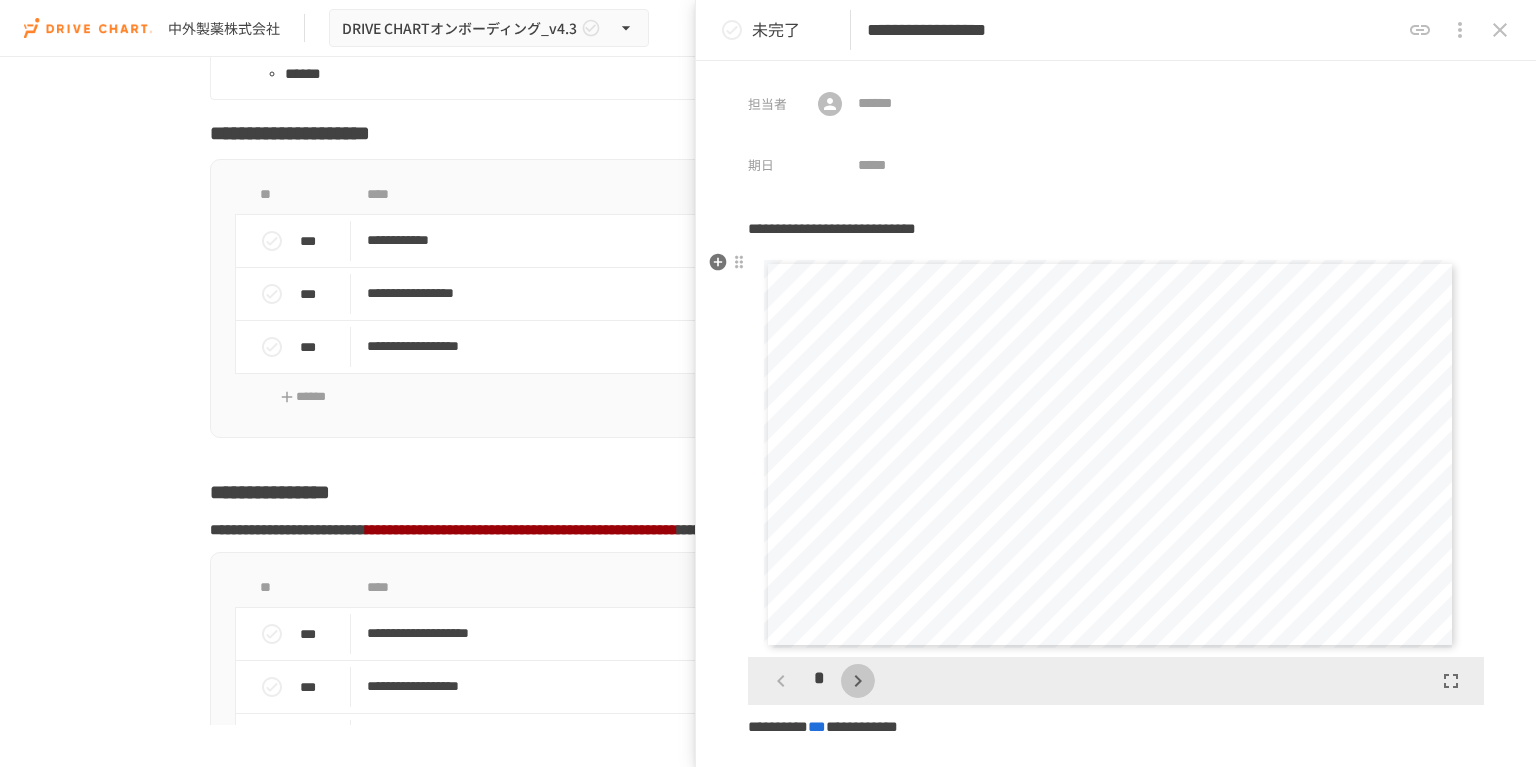 click 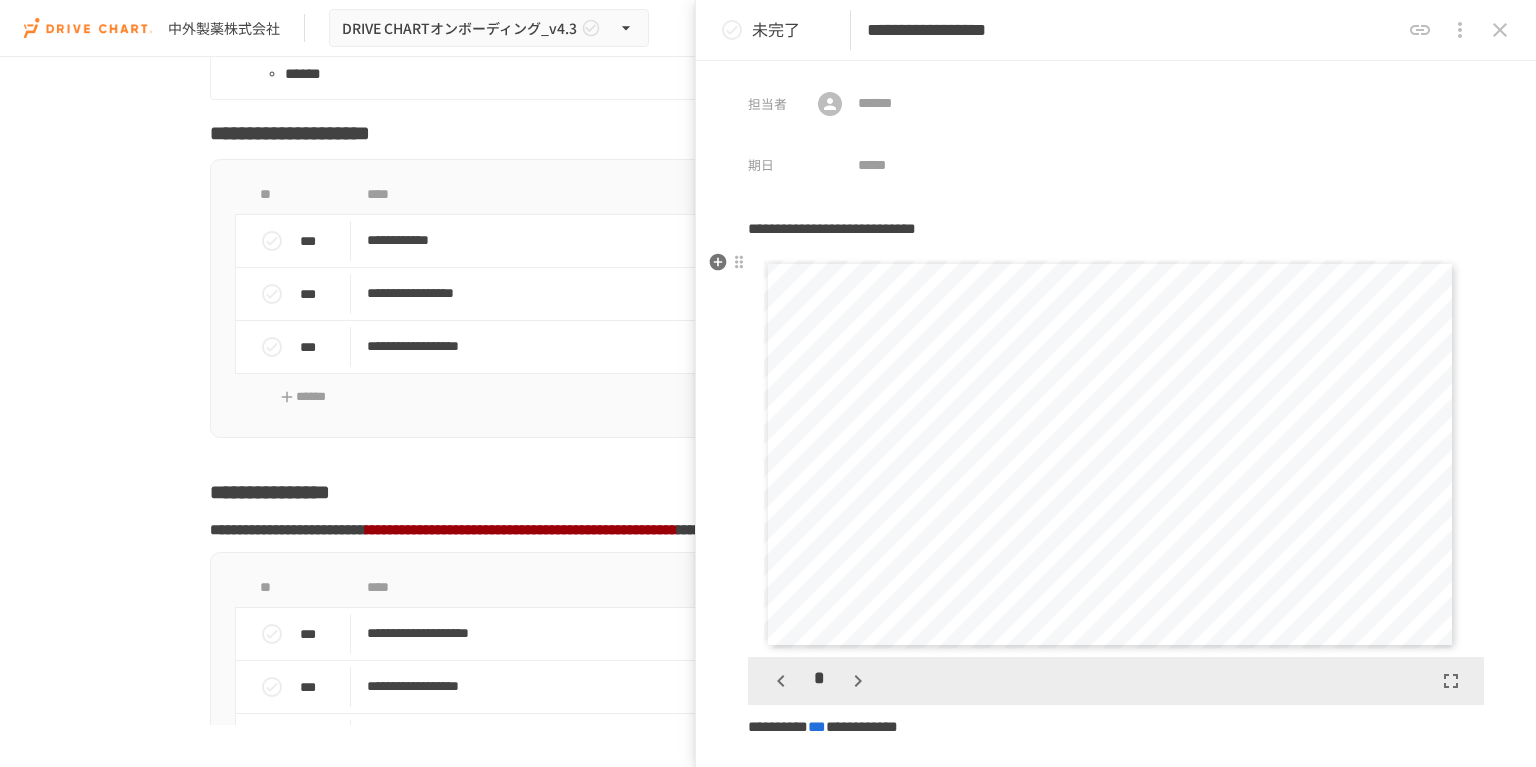 click 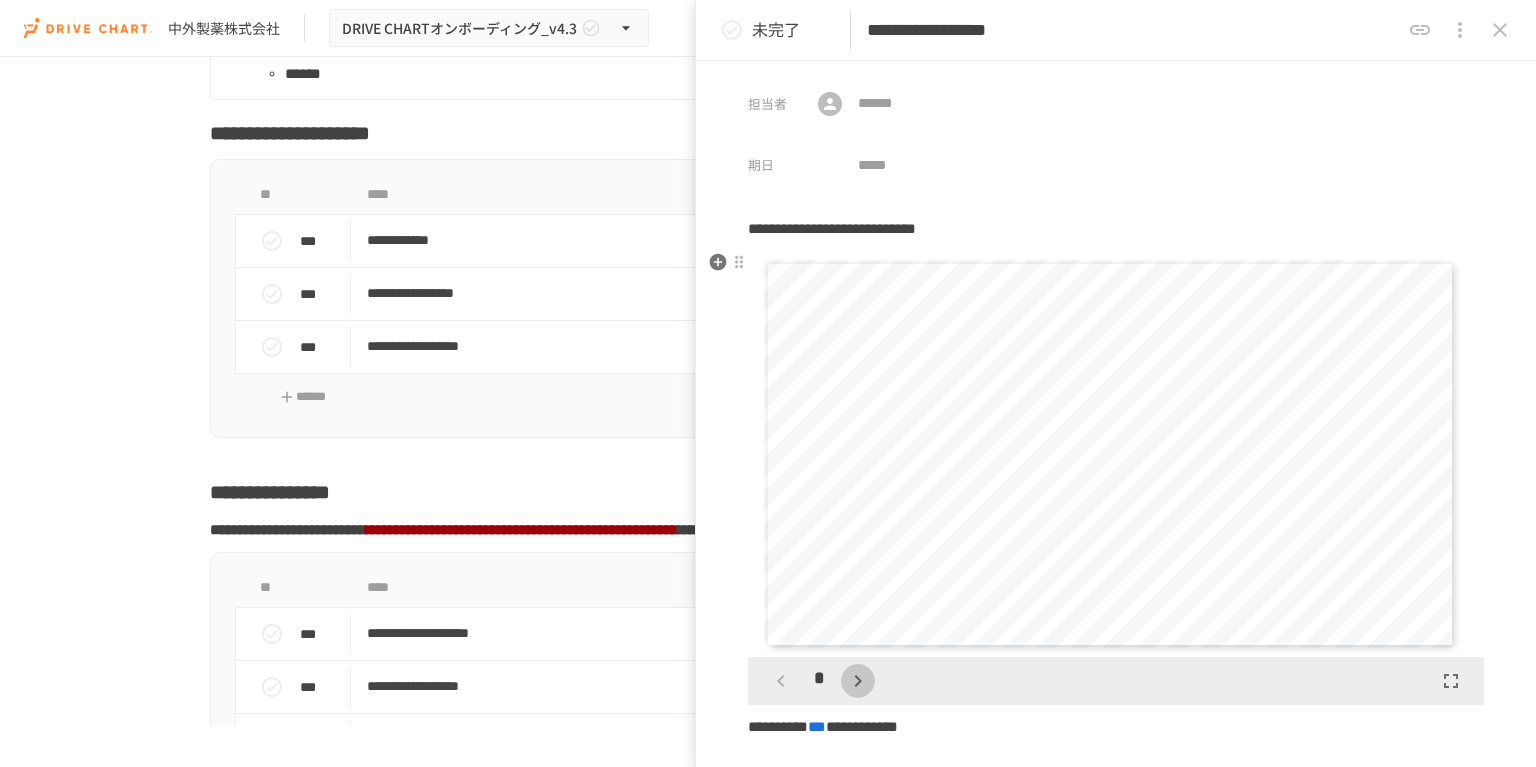 click at bounding box center (858, 681) 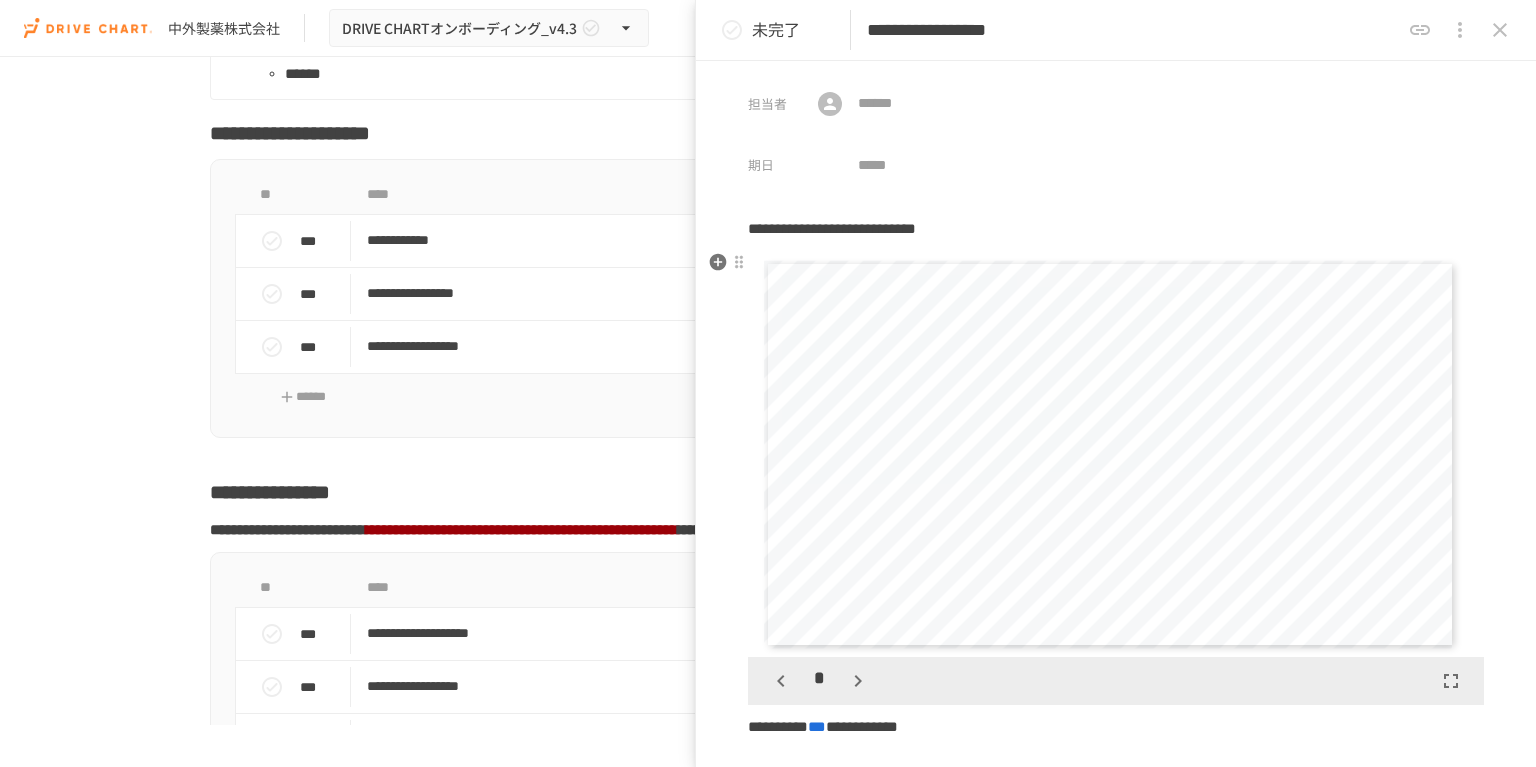 click at bounding box center (858, 681) 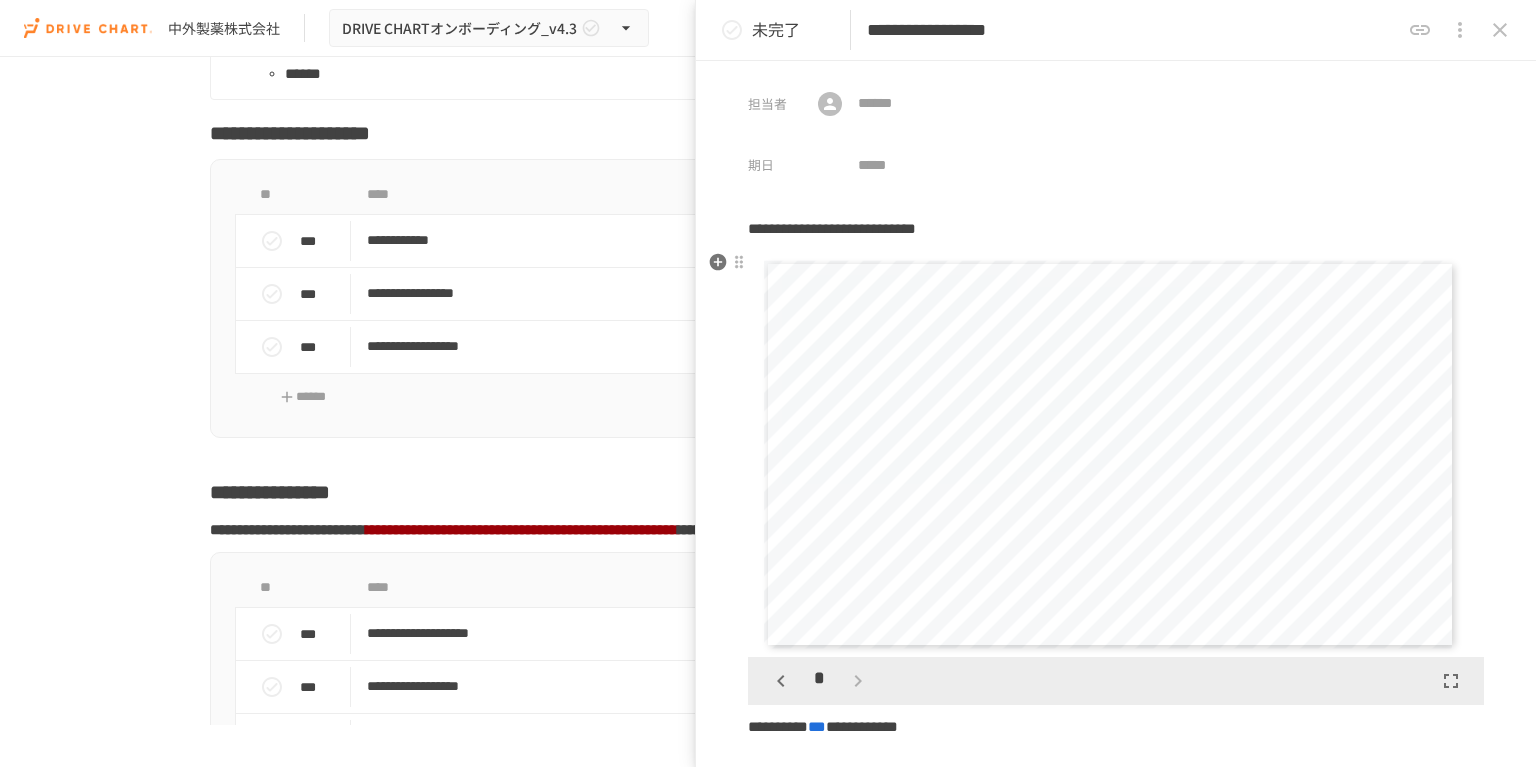 scroll, scrollTop: 810, scrollLeft: 0, axis: vertical 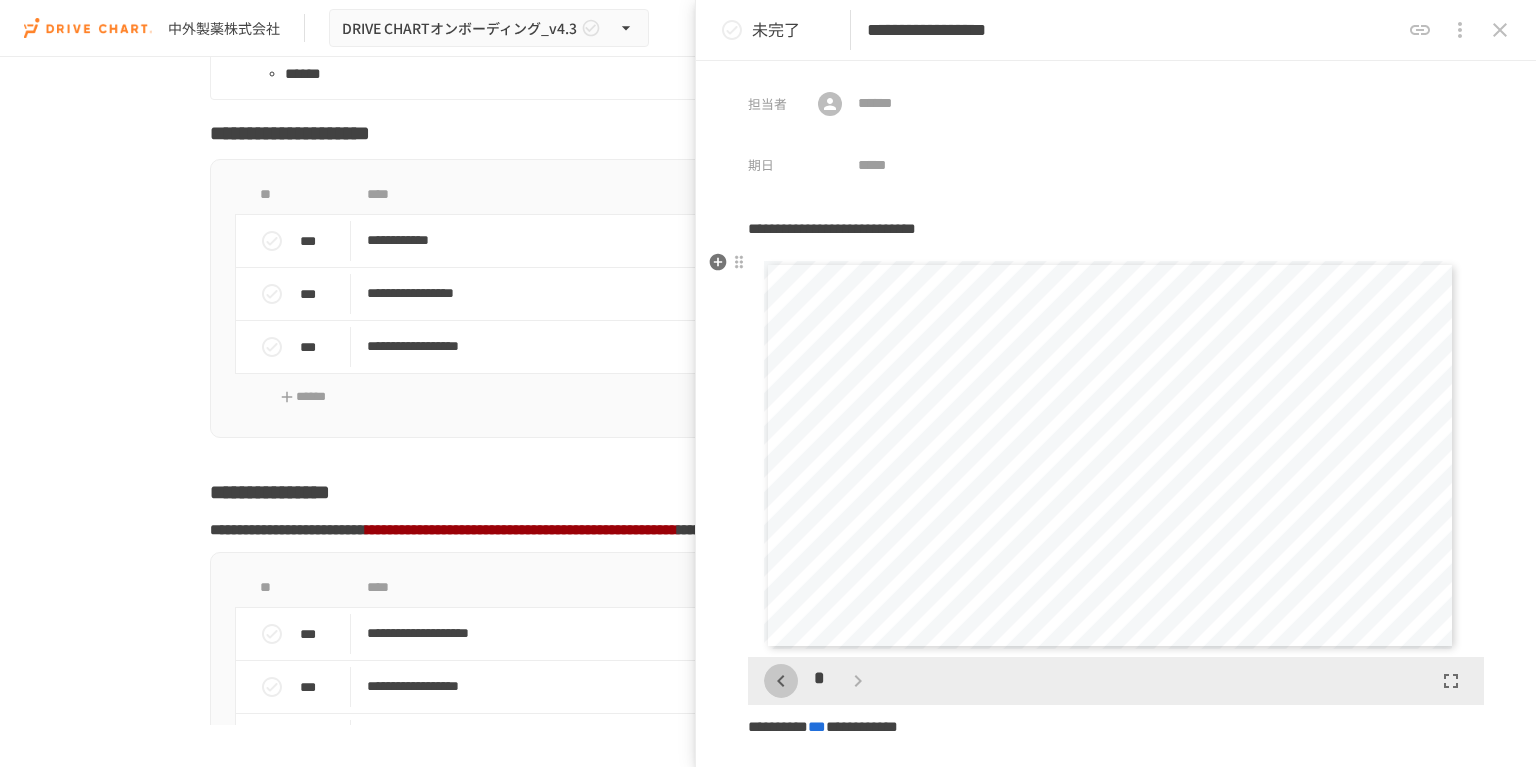 click 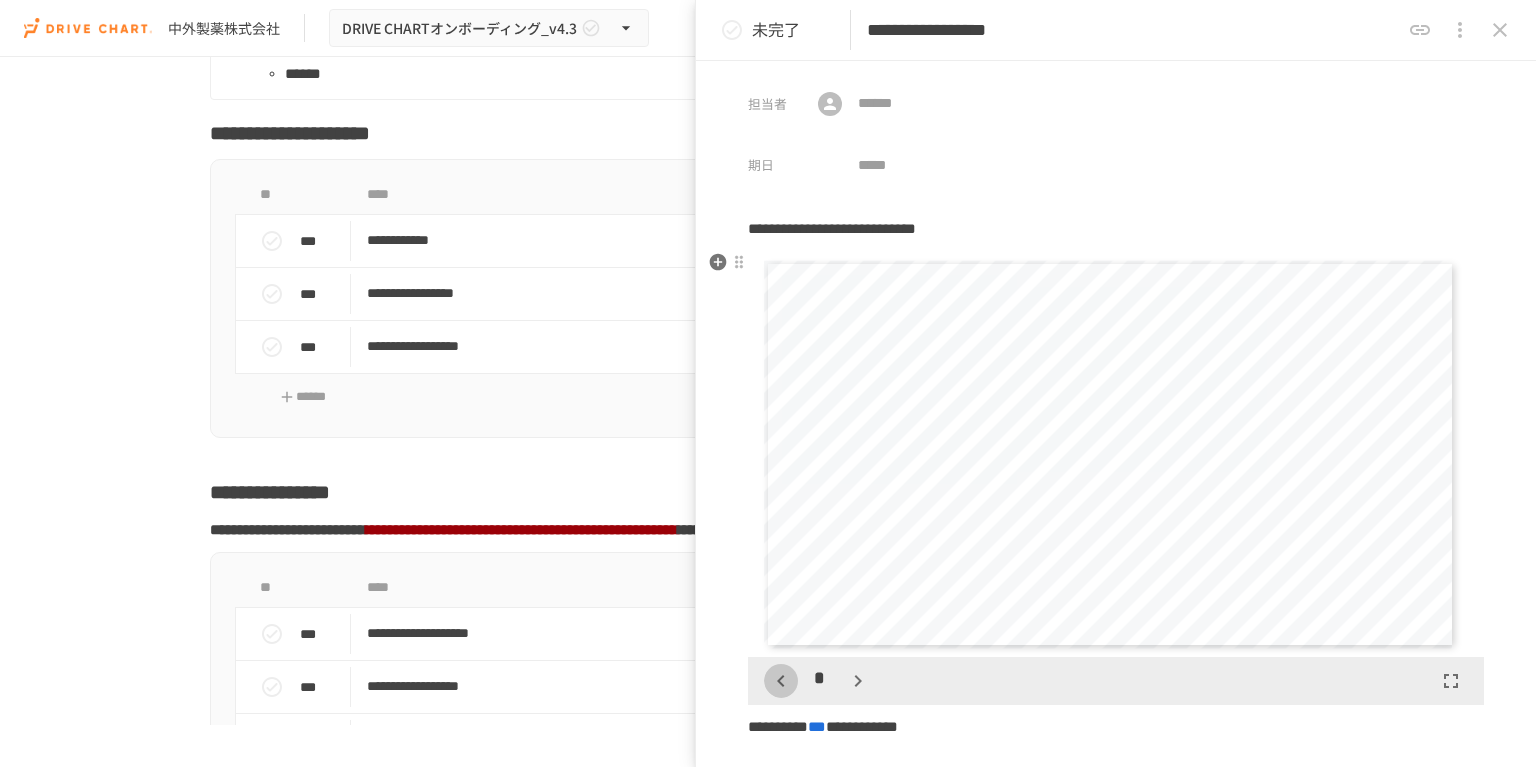 click 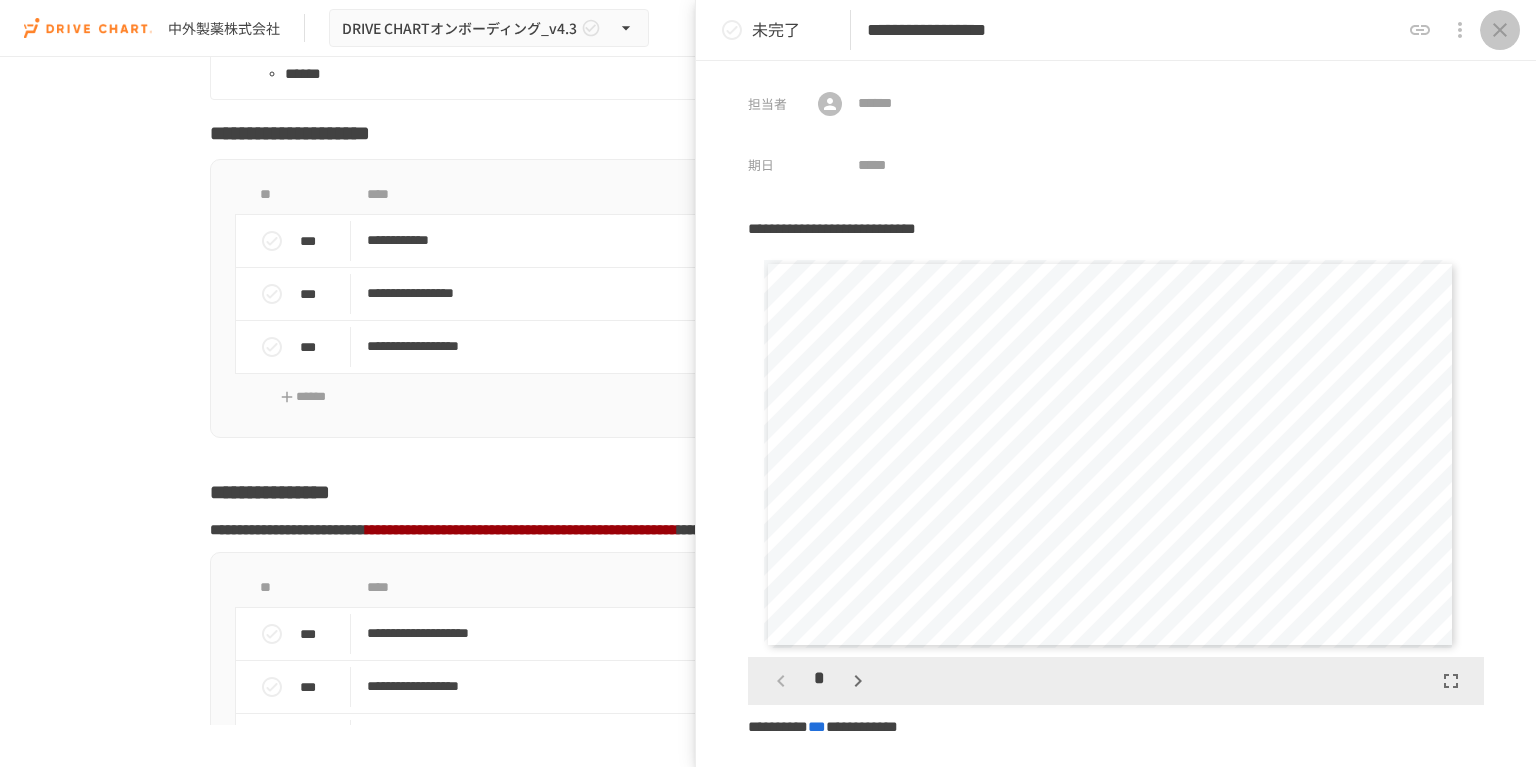 click at bounding box center (1500, 30) 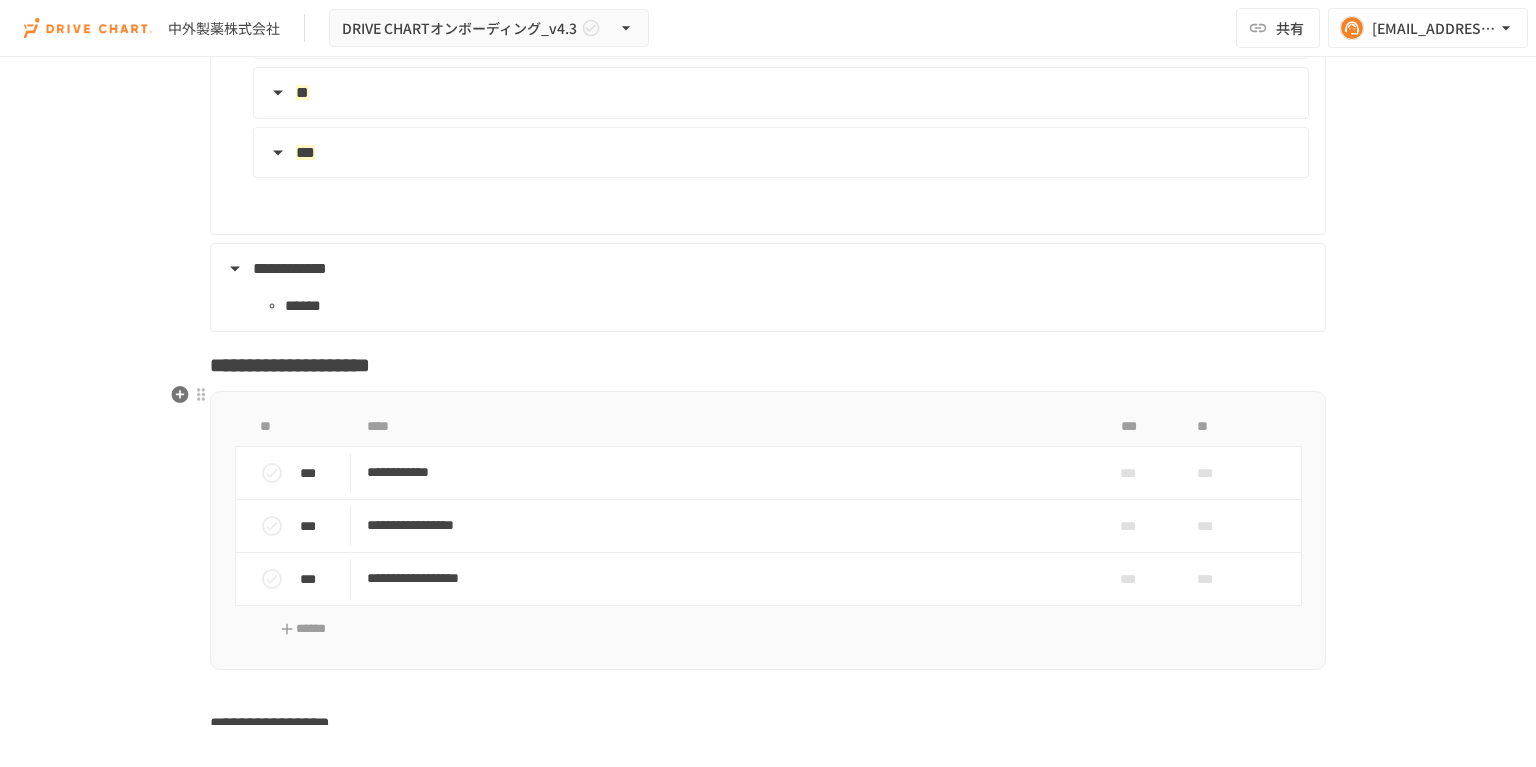 scroll, scrollTop: 4080, scrollLeft: 0, axis: vertical 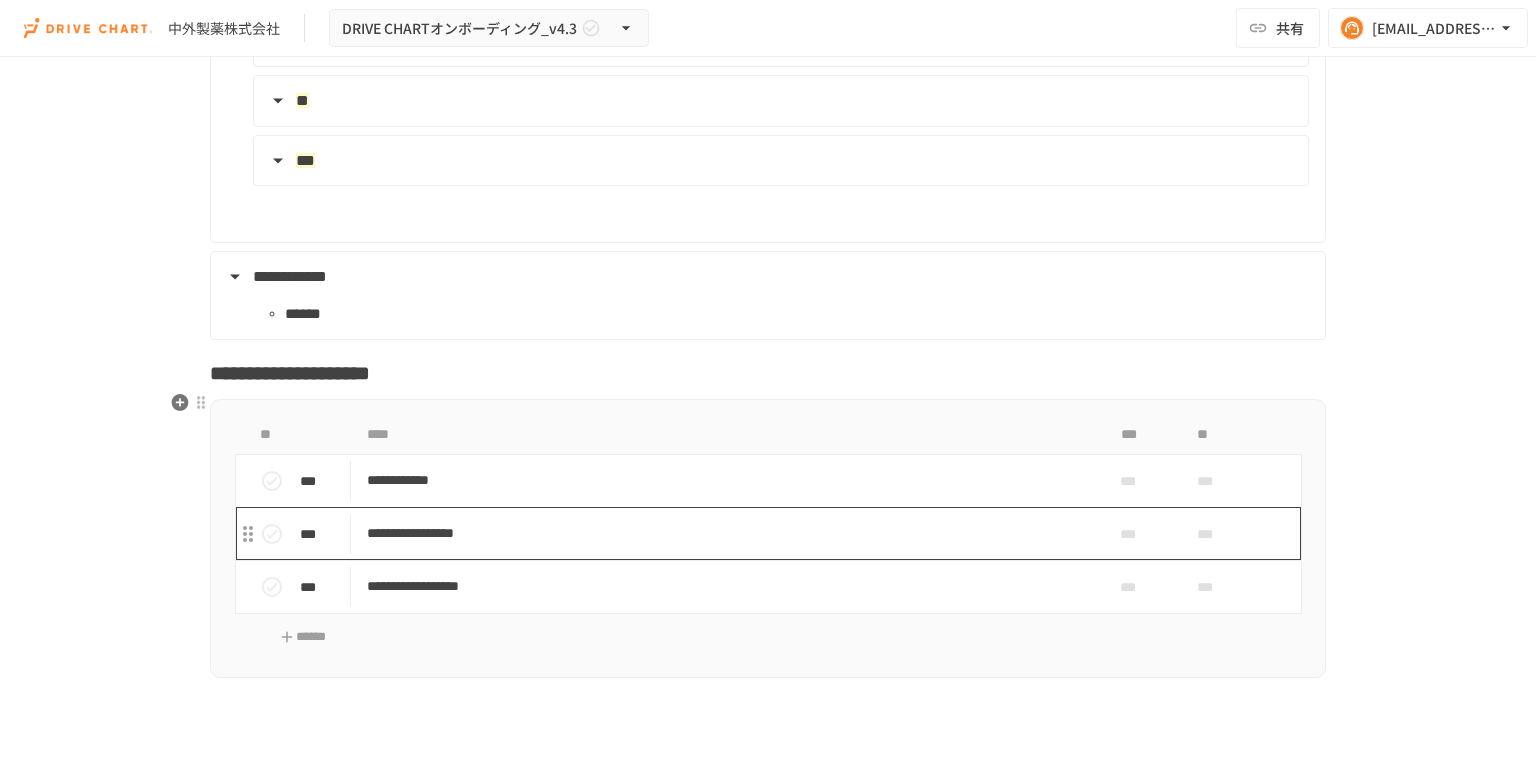 click on "**********" at bounding box center [726, 533] 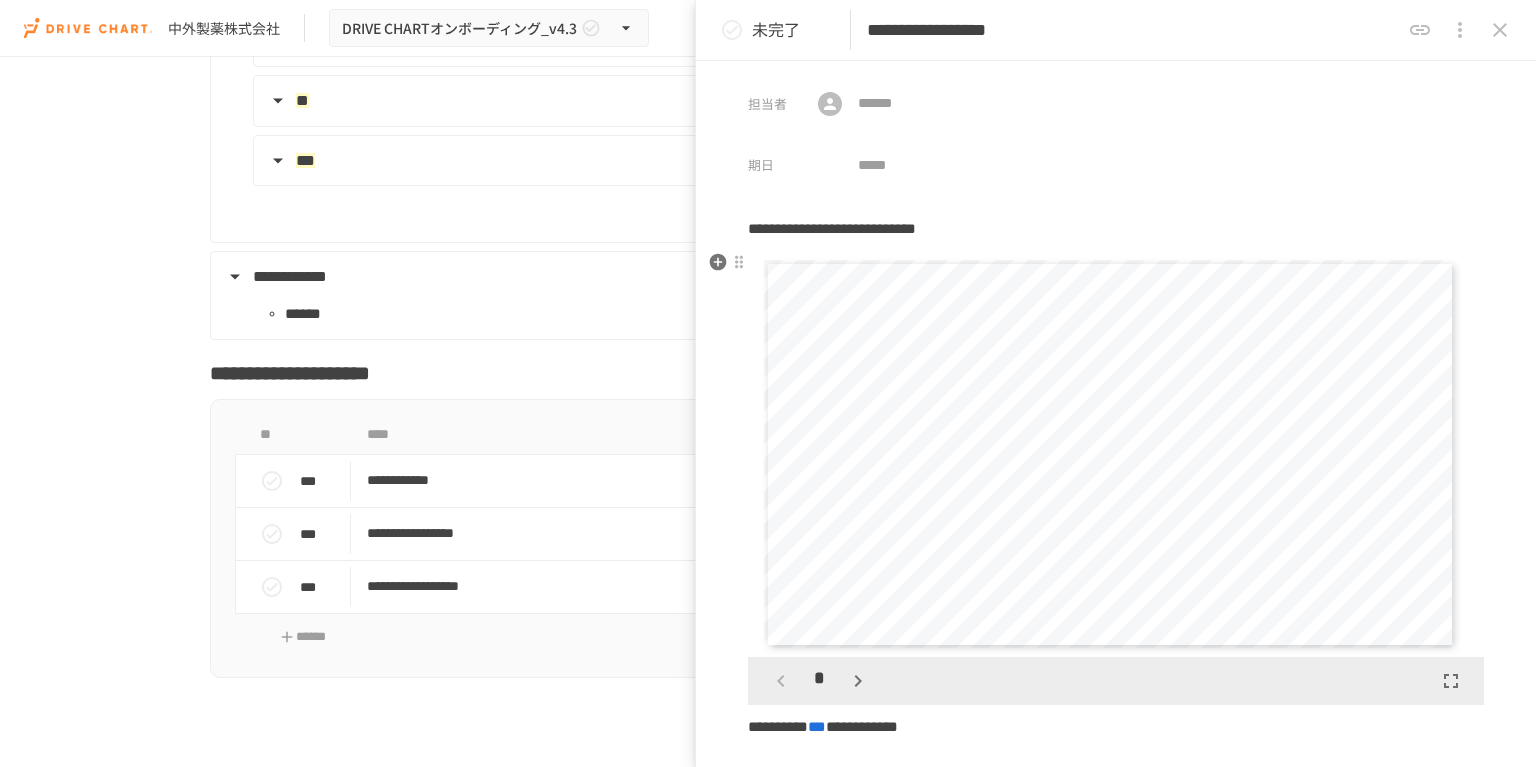 click at bounding box center (858, 681) 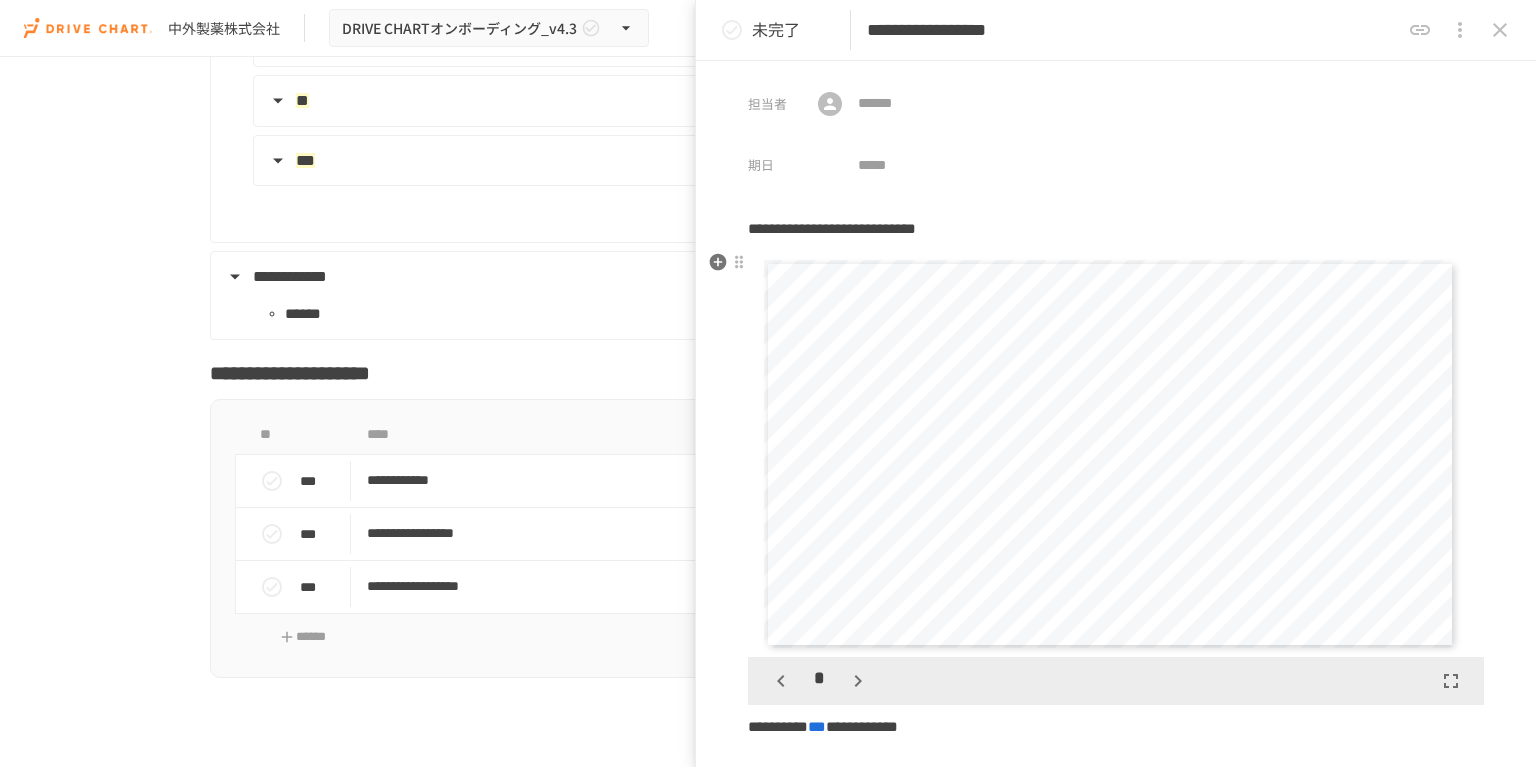 scroll, scrollTop: 405, scrollLeft: 0, axis: vertical 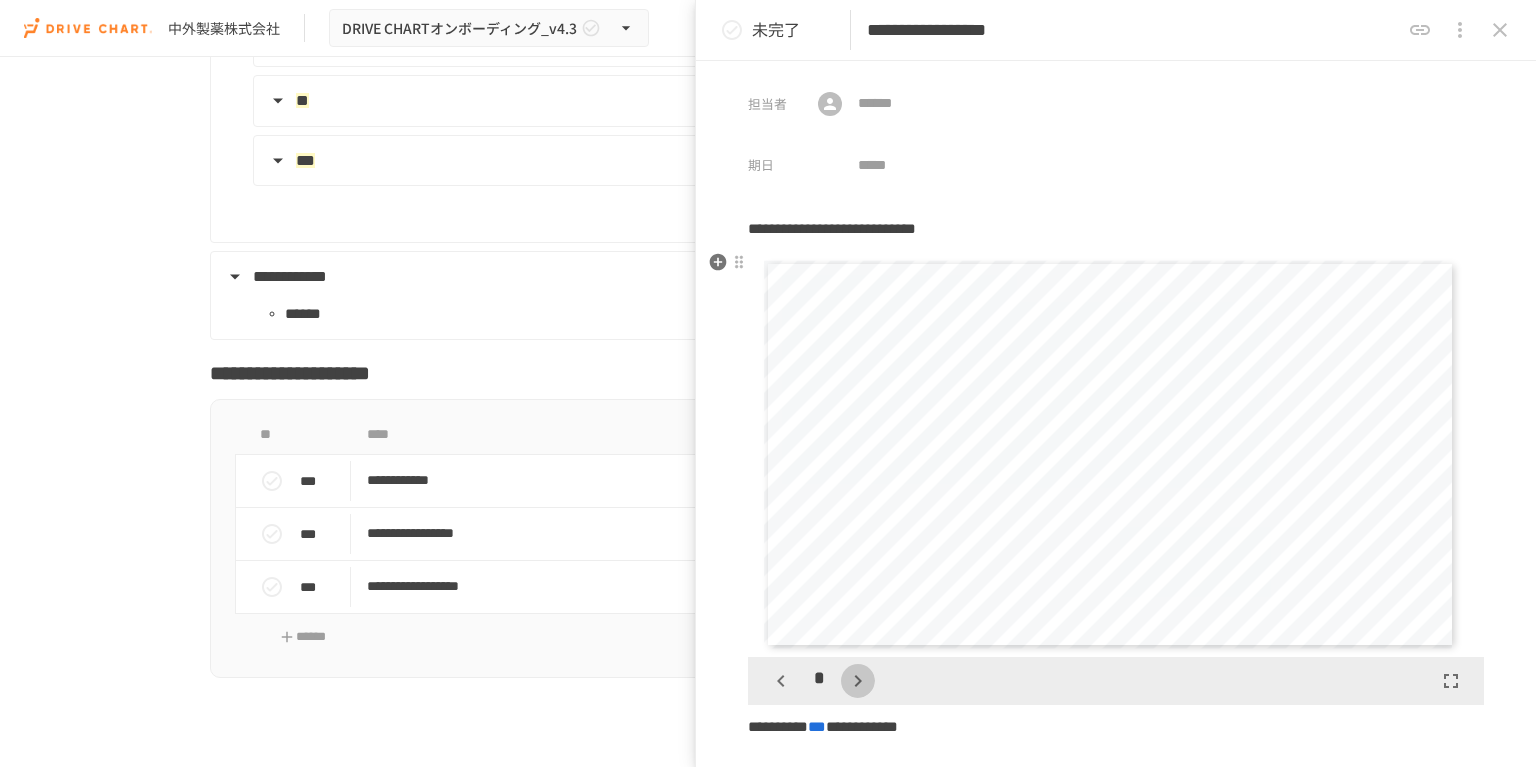 click at bounding box center (858, 681) 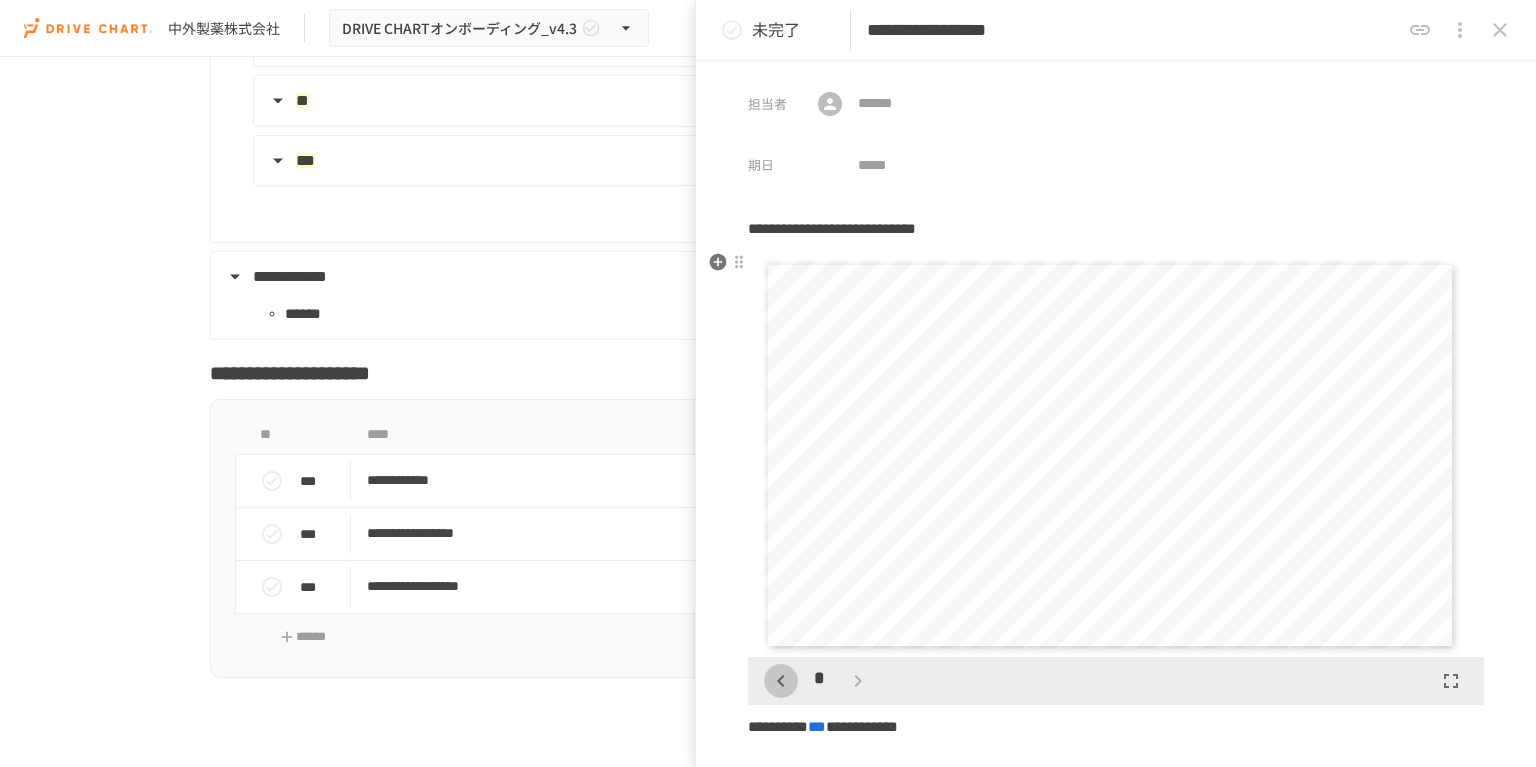 click 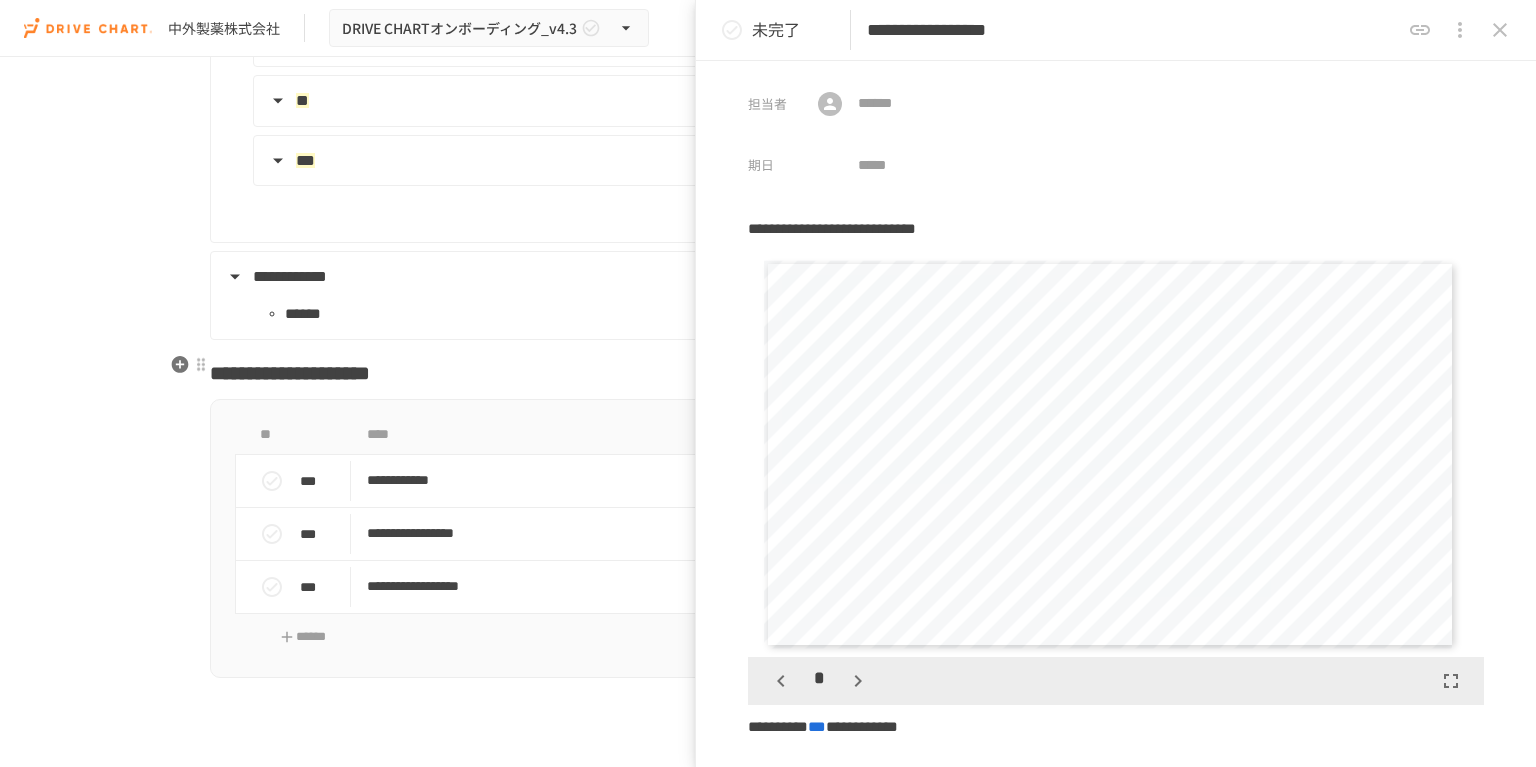 click on "**********" at bounding box center [290, 373] 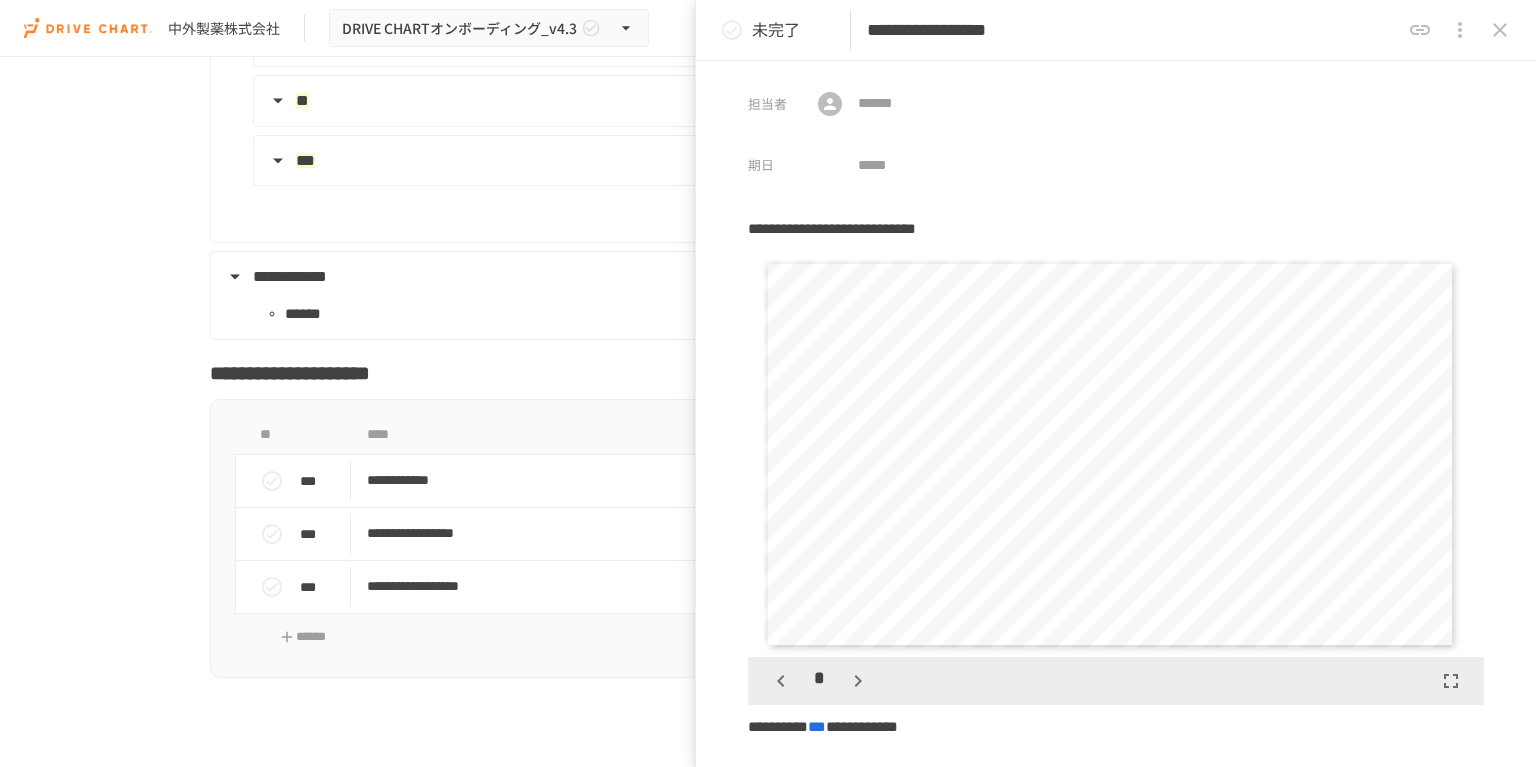 click 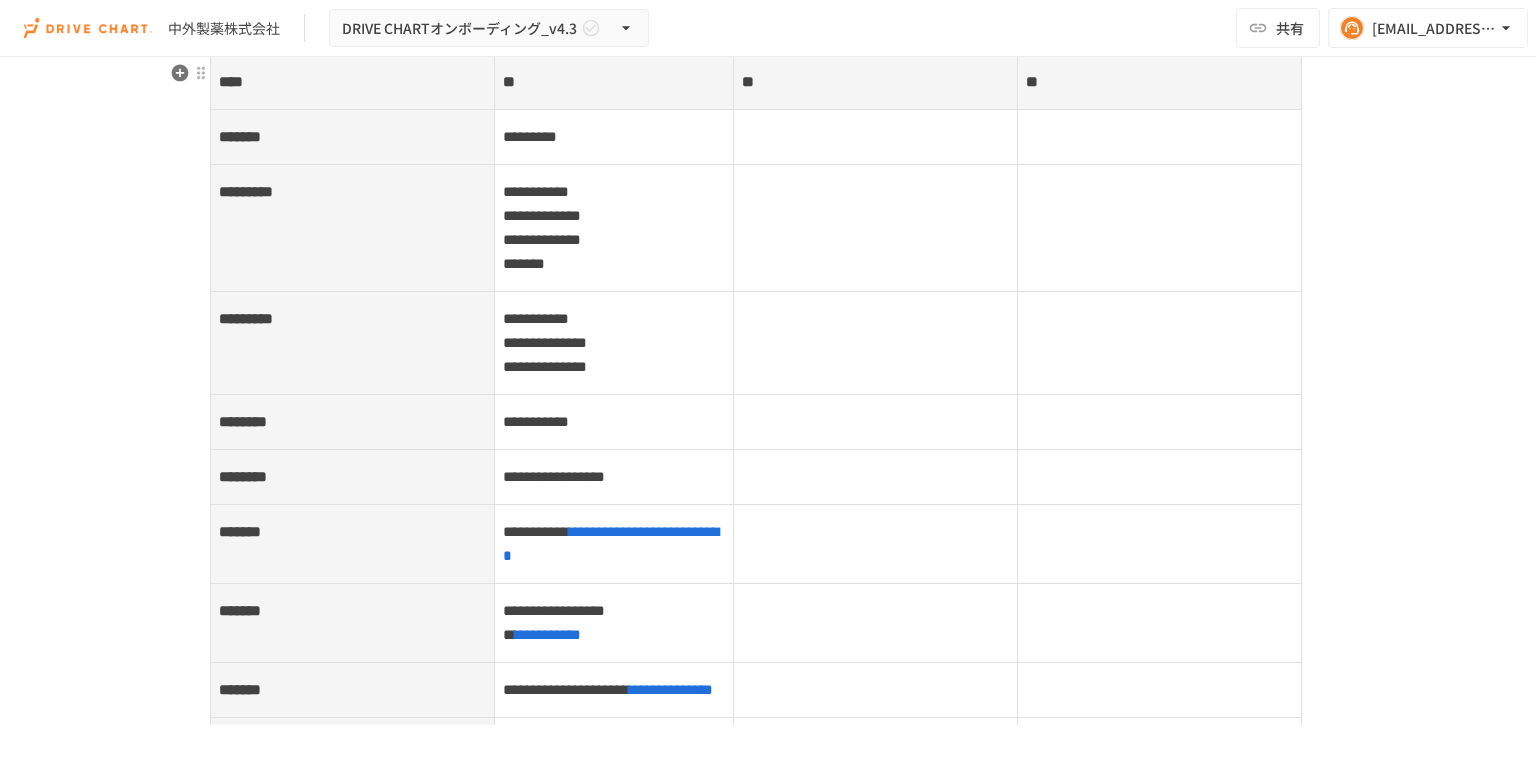 scroll, scrollTop: 7840, scrollLeft: 0, axis: vertical 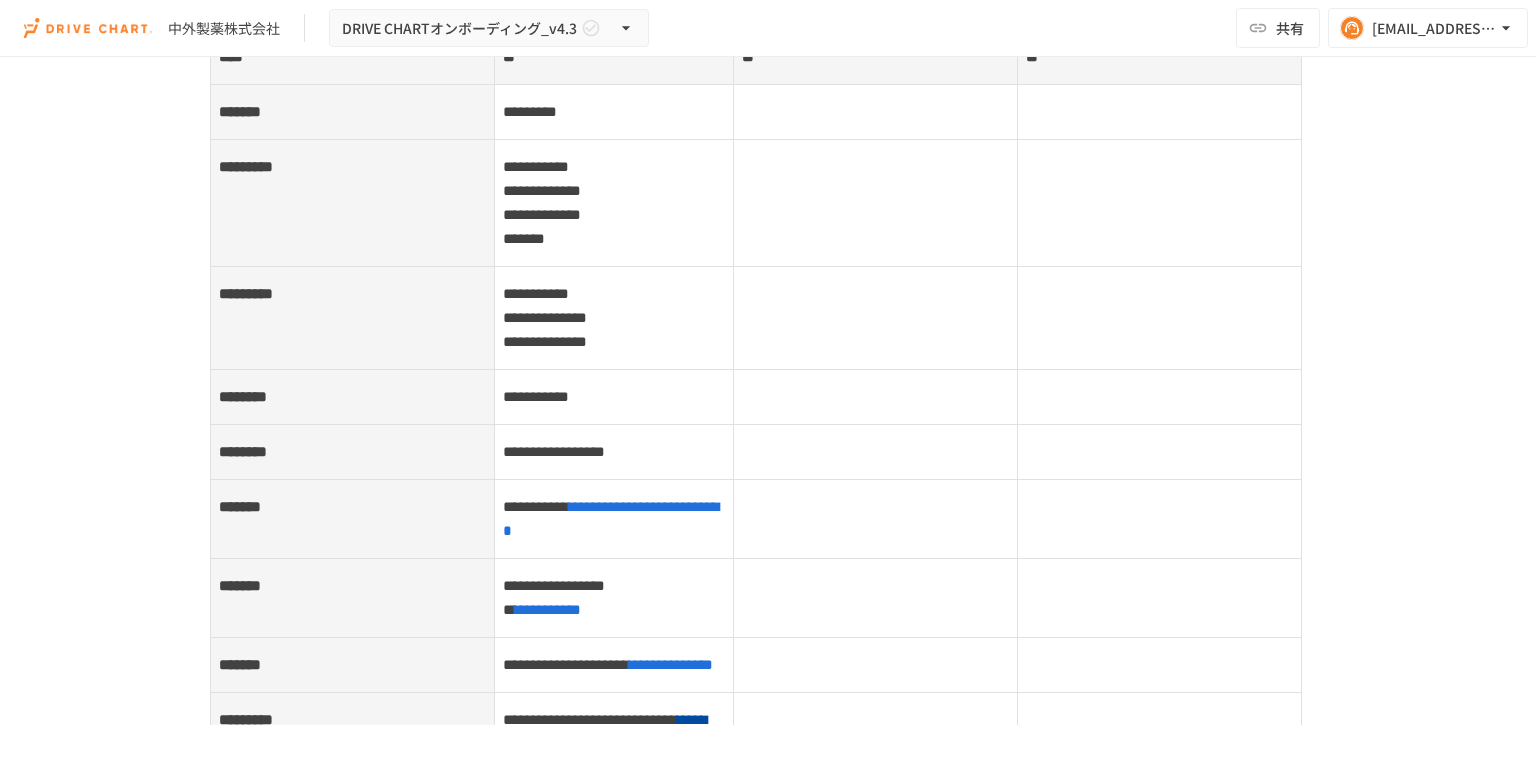 click on "*********" at bounding box center [246, 293] 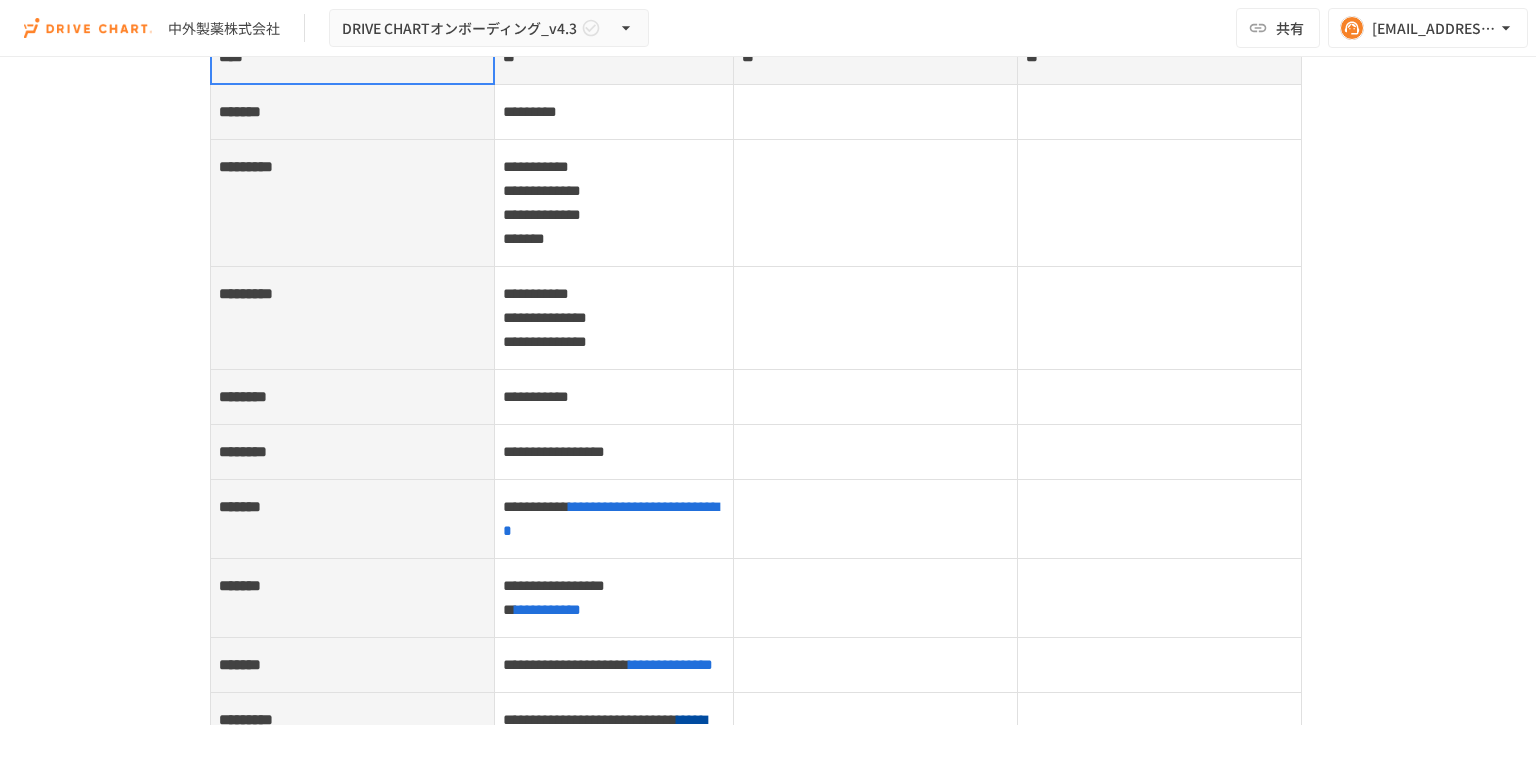 scroll, scrollTop: 7819, scrollLeft: 0, axis: vertical 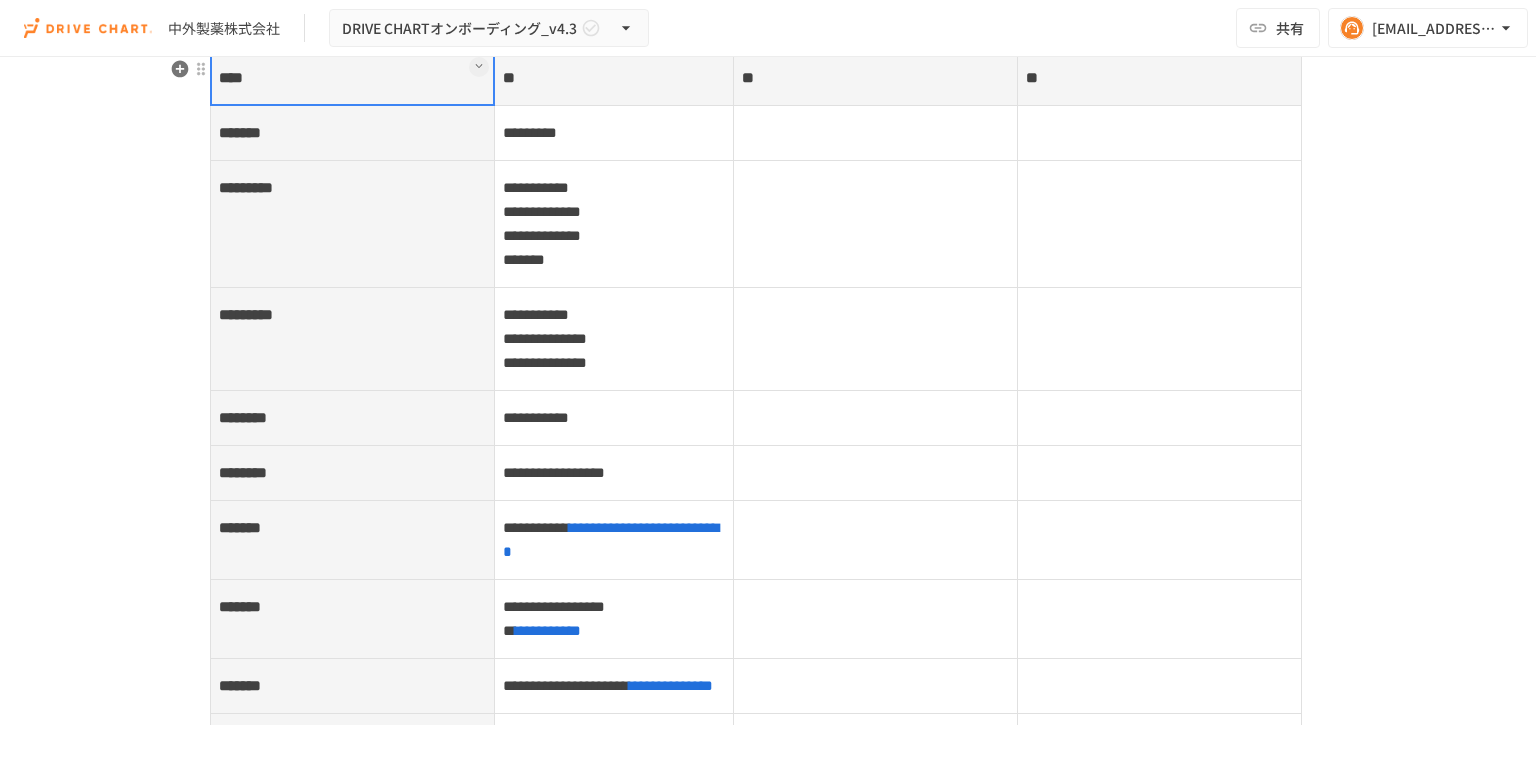 click on "*********" at bounding box center (353, 338) 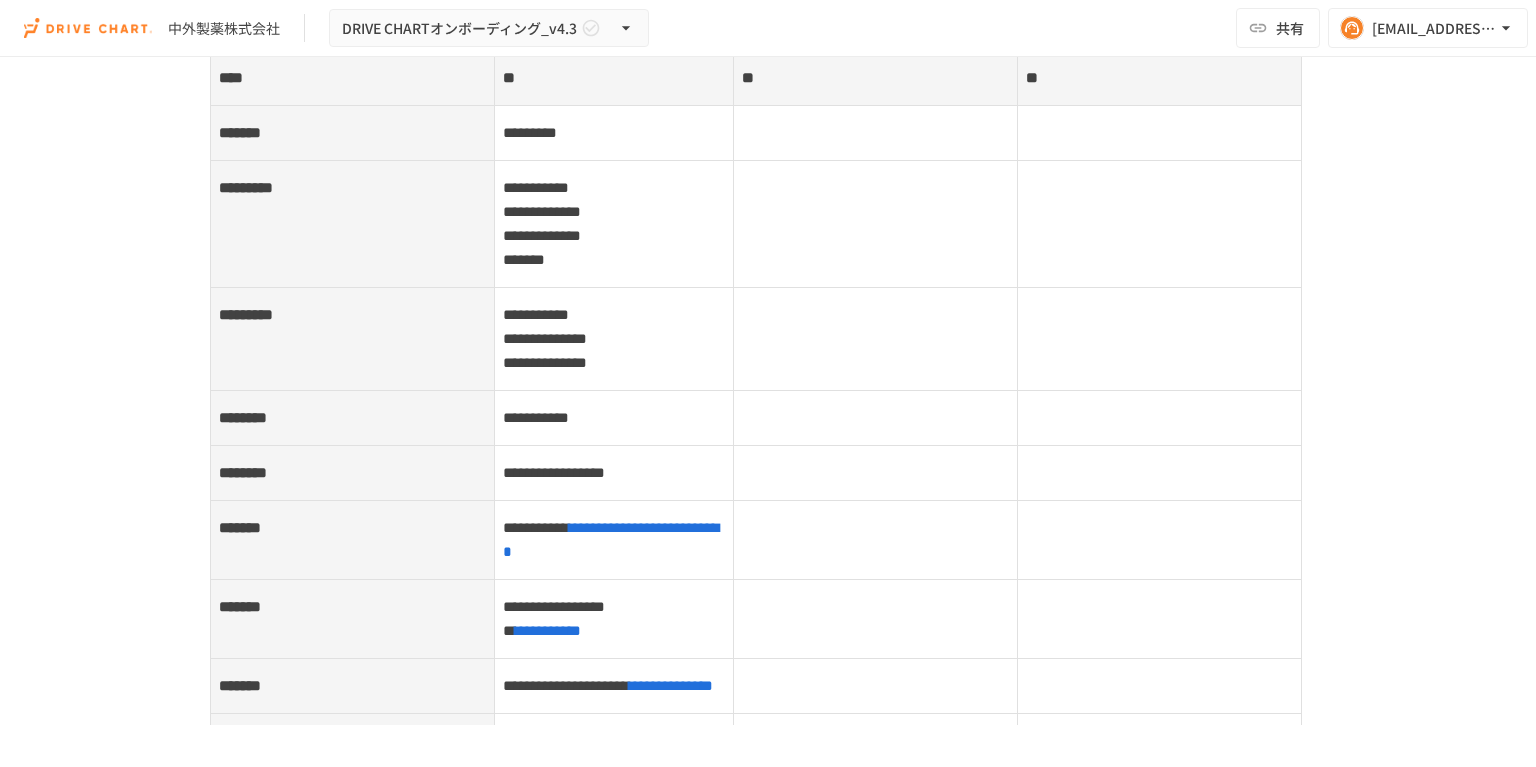 click on "**********" at bounding box center [768, 391] 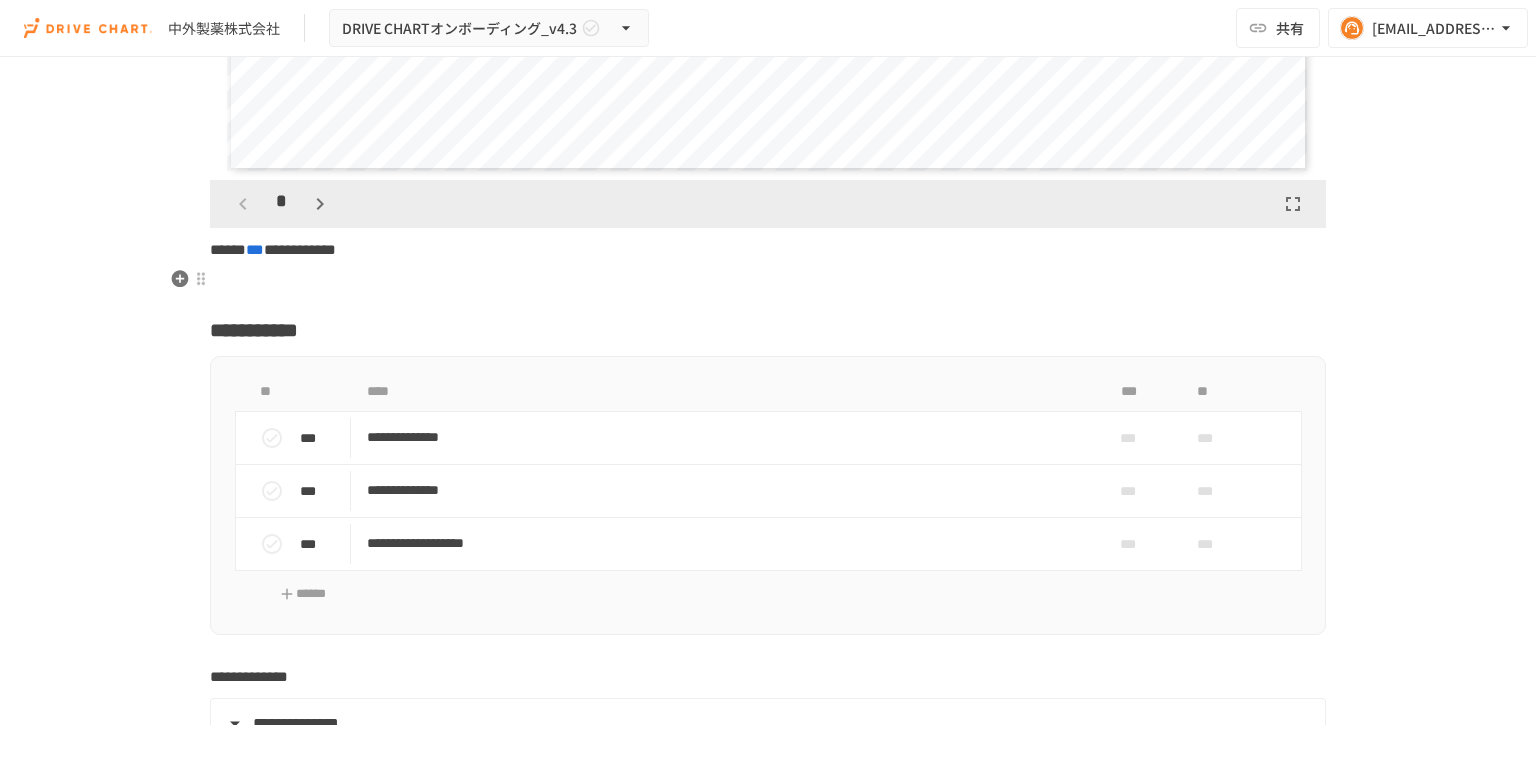 scroll, scrollTop: 3419, scrollLeft: 0, axis: vertical 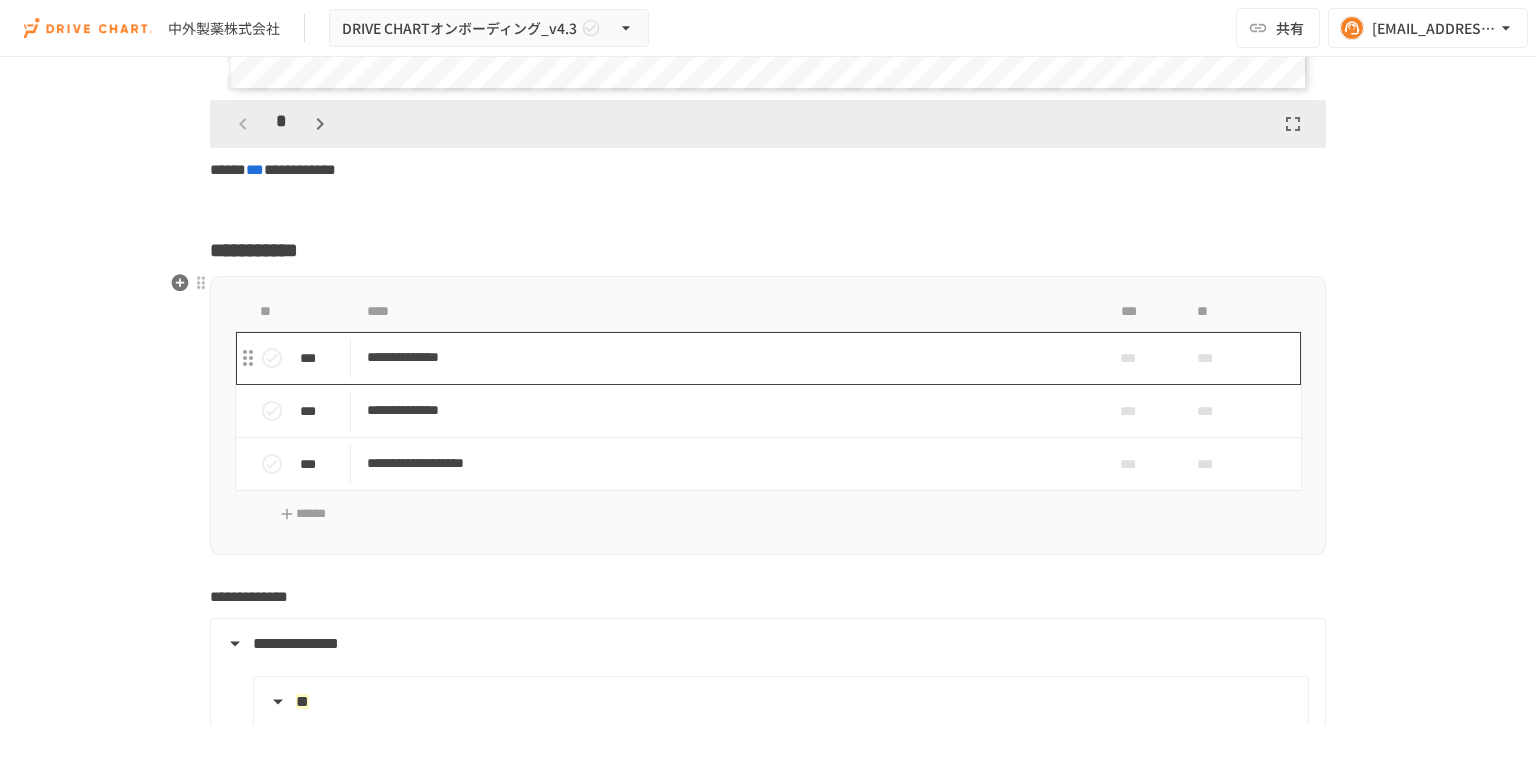 click on "**********" at bounding box center [726, 357] 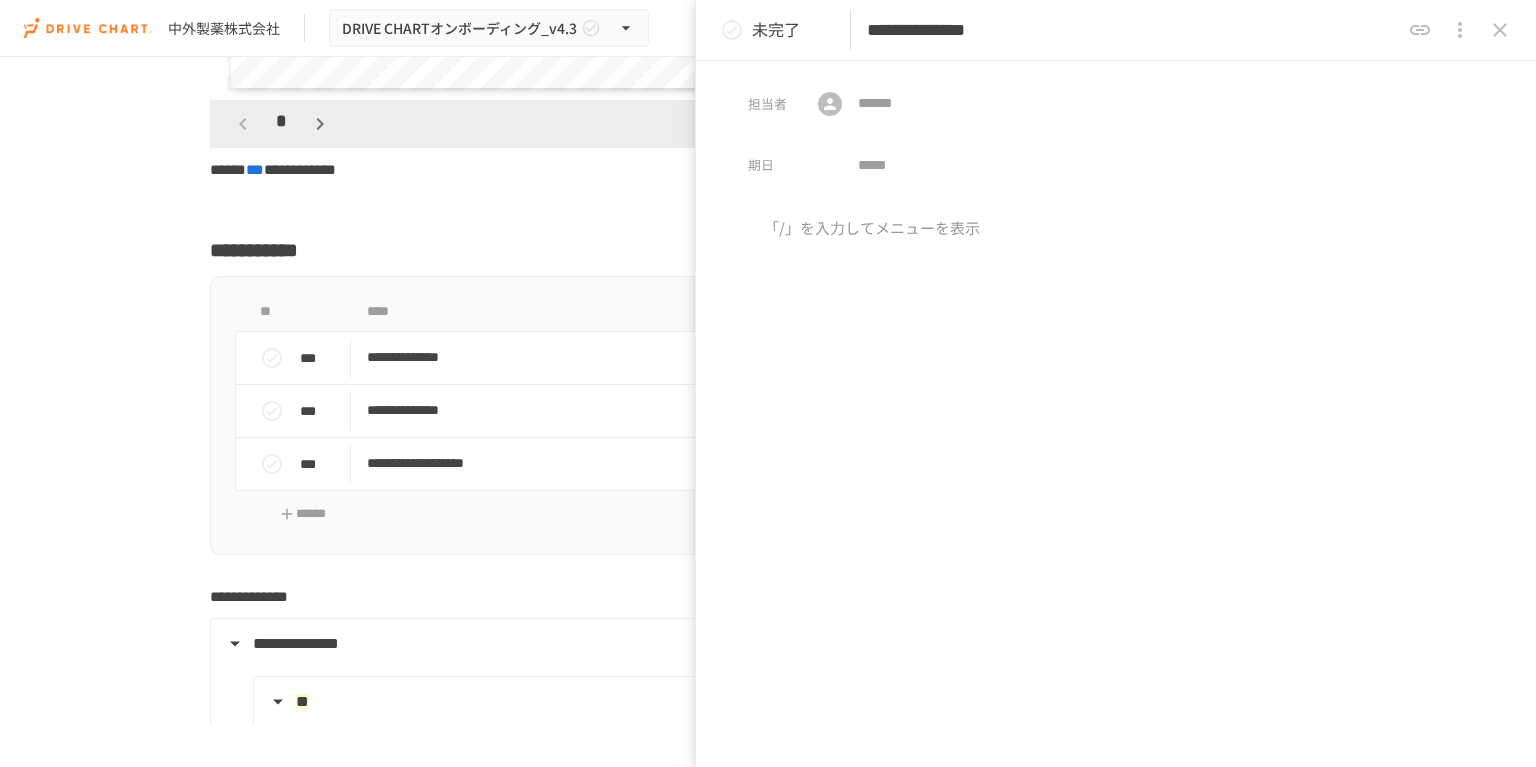 drag, startPoint x: 1504, startPoint y: 30, endPoint x: 1492, endPoint y: 42, distance: 16.970562 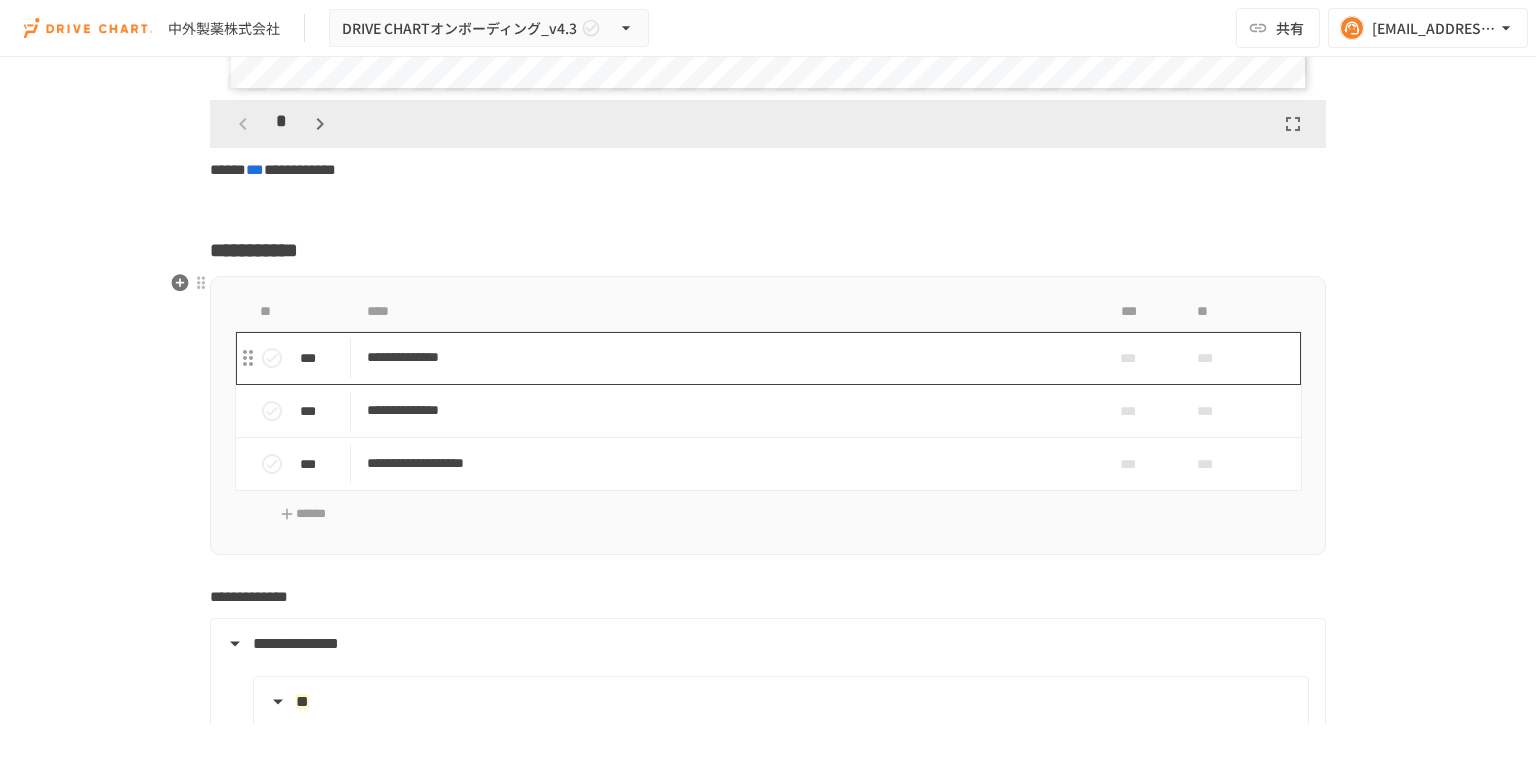 scroll, scrollTop: 3579, scrollLeft: 0, axis: vertical 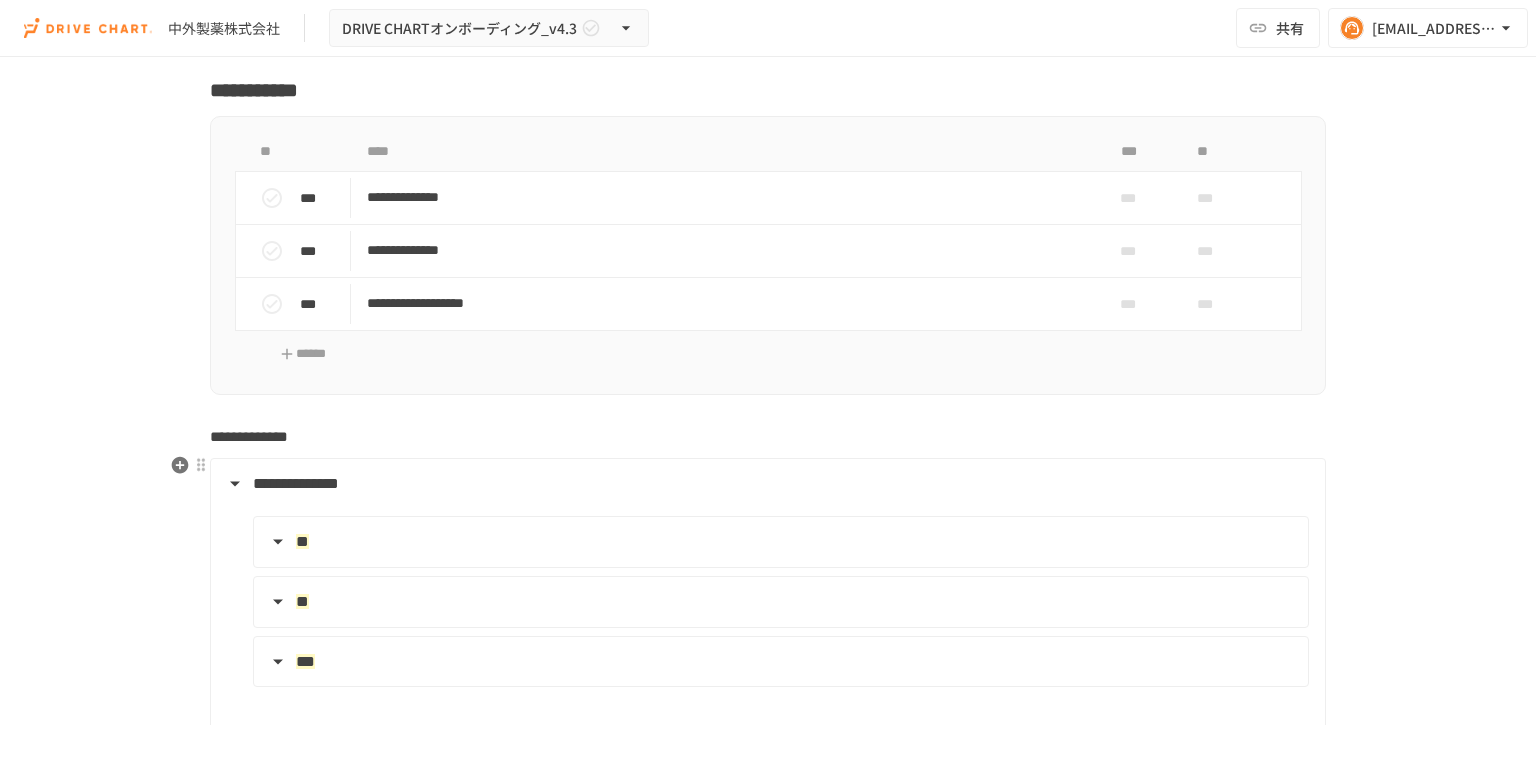 click on "**" at bounding box center [779, 542] 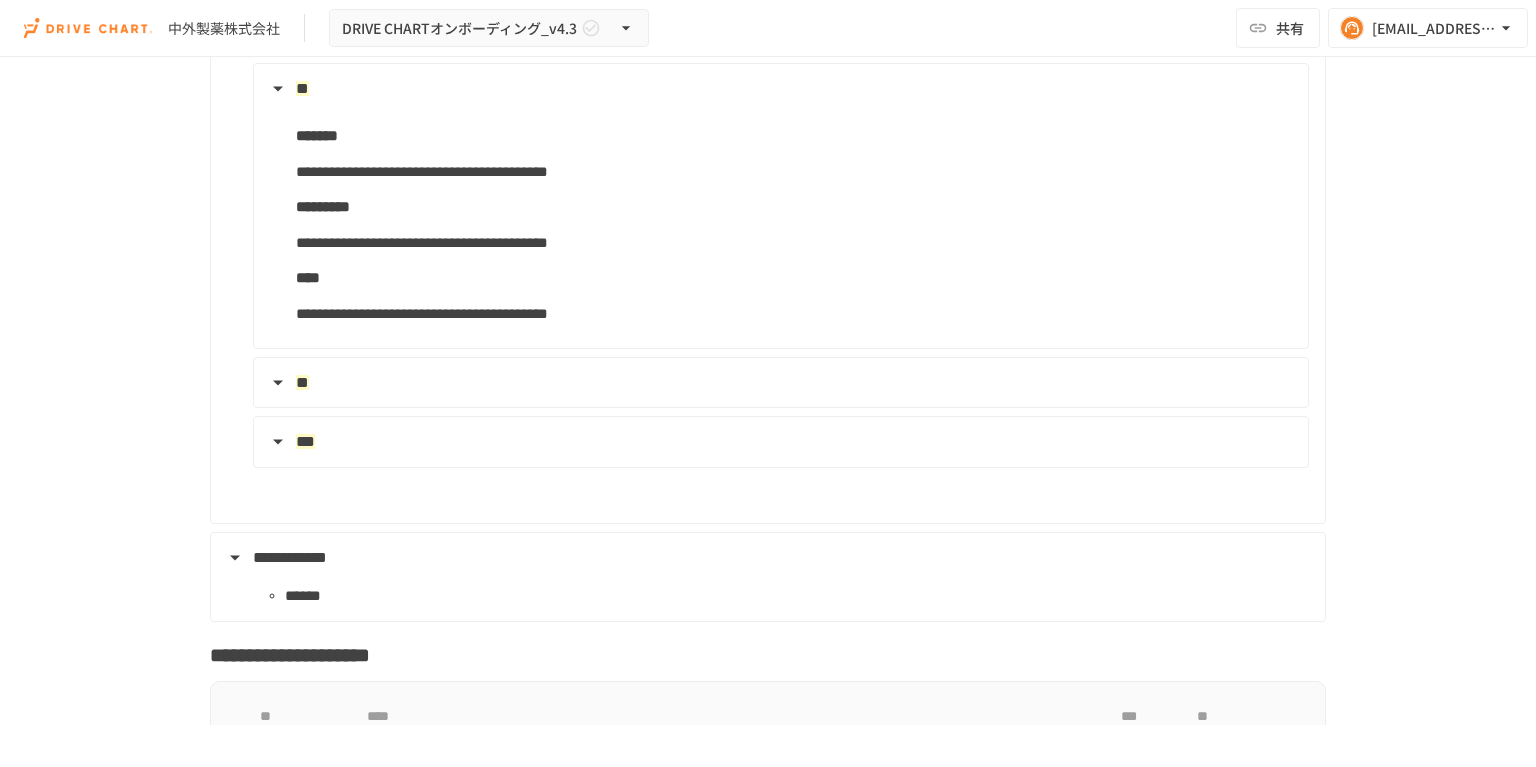 scroll, scrollTop: 4139, scrollLeft: 0, axis: vertical 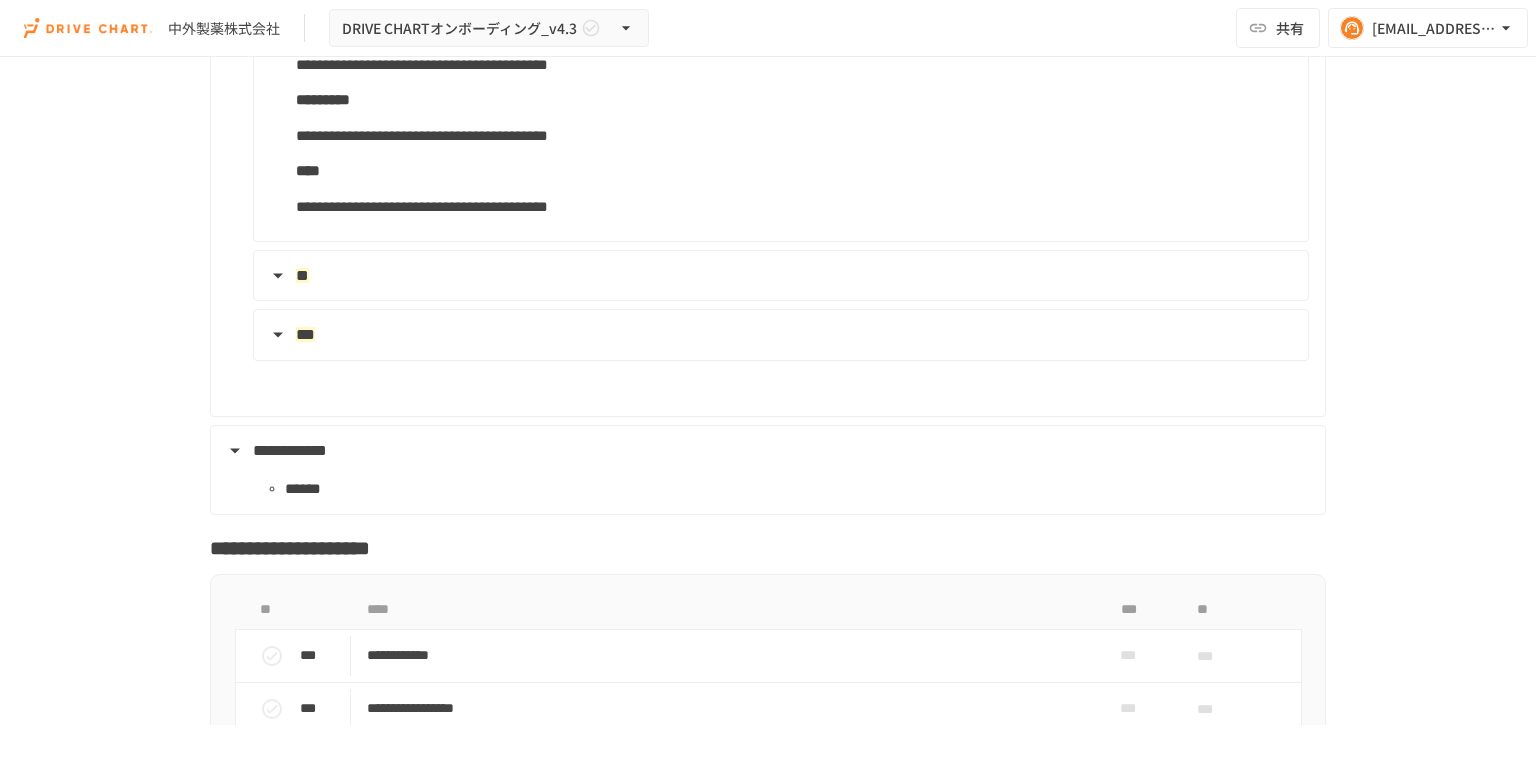 click on "**" at bounding box center [779, 276] 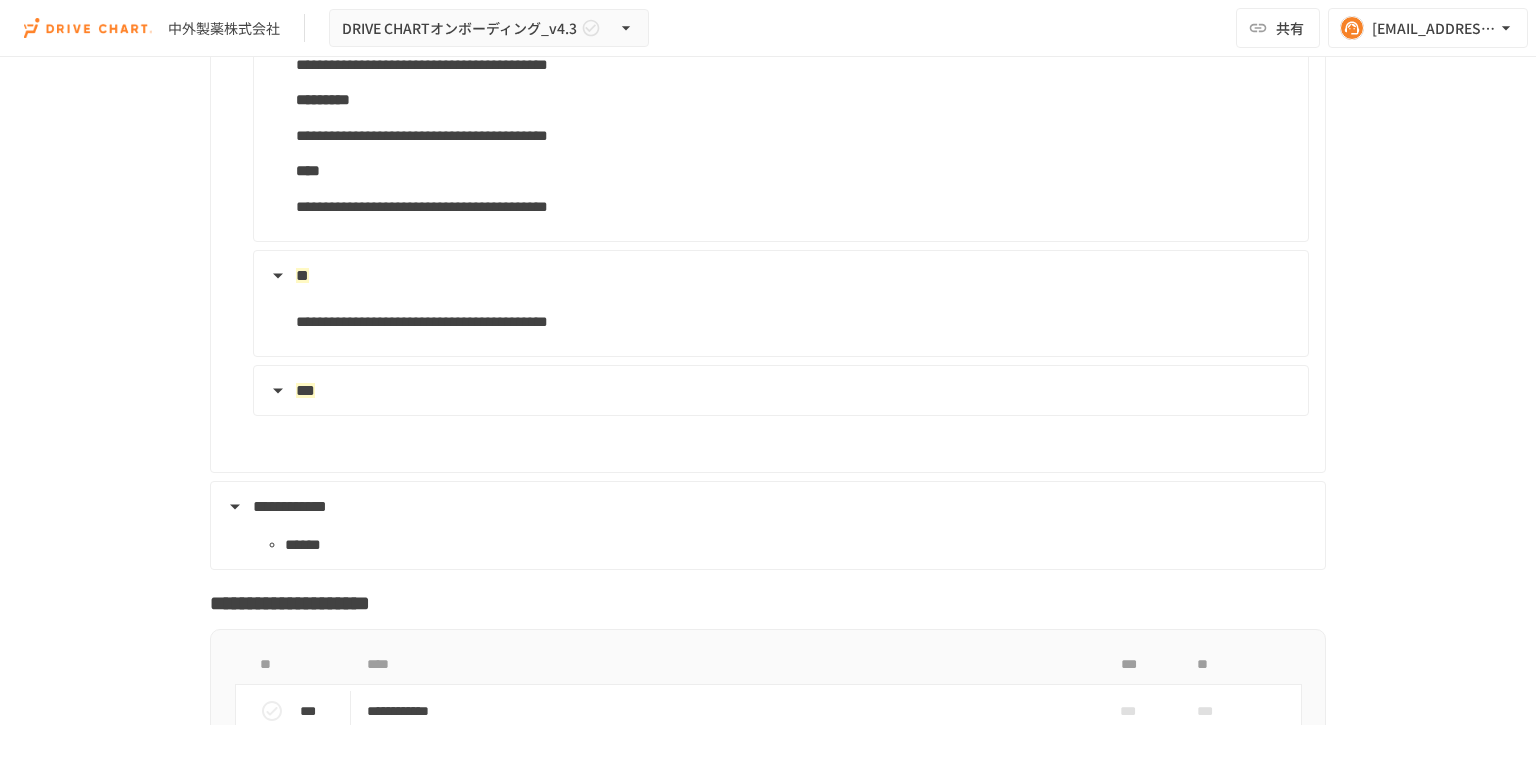 click on "***" at bounding box center [779, 391] 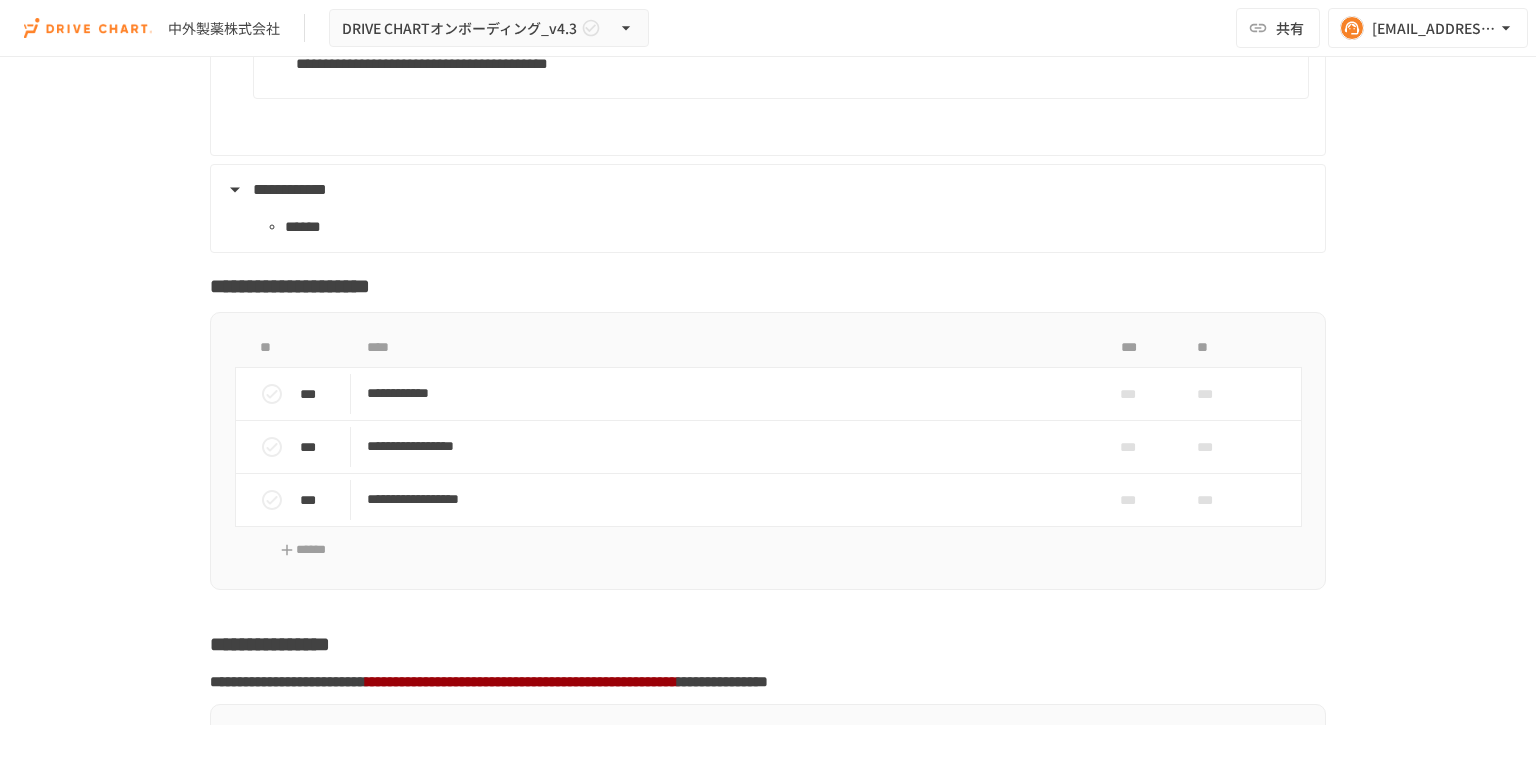 scroll, scrollTop: 4539, scrollLeft: 0, axis: vertical 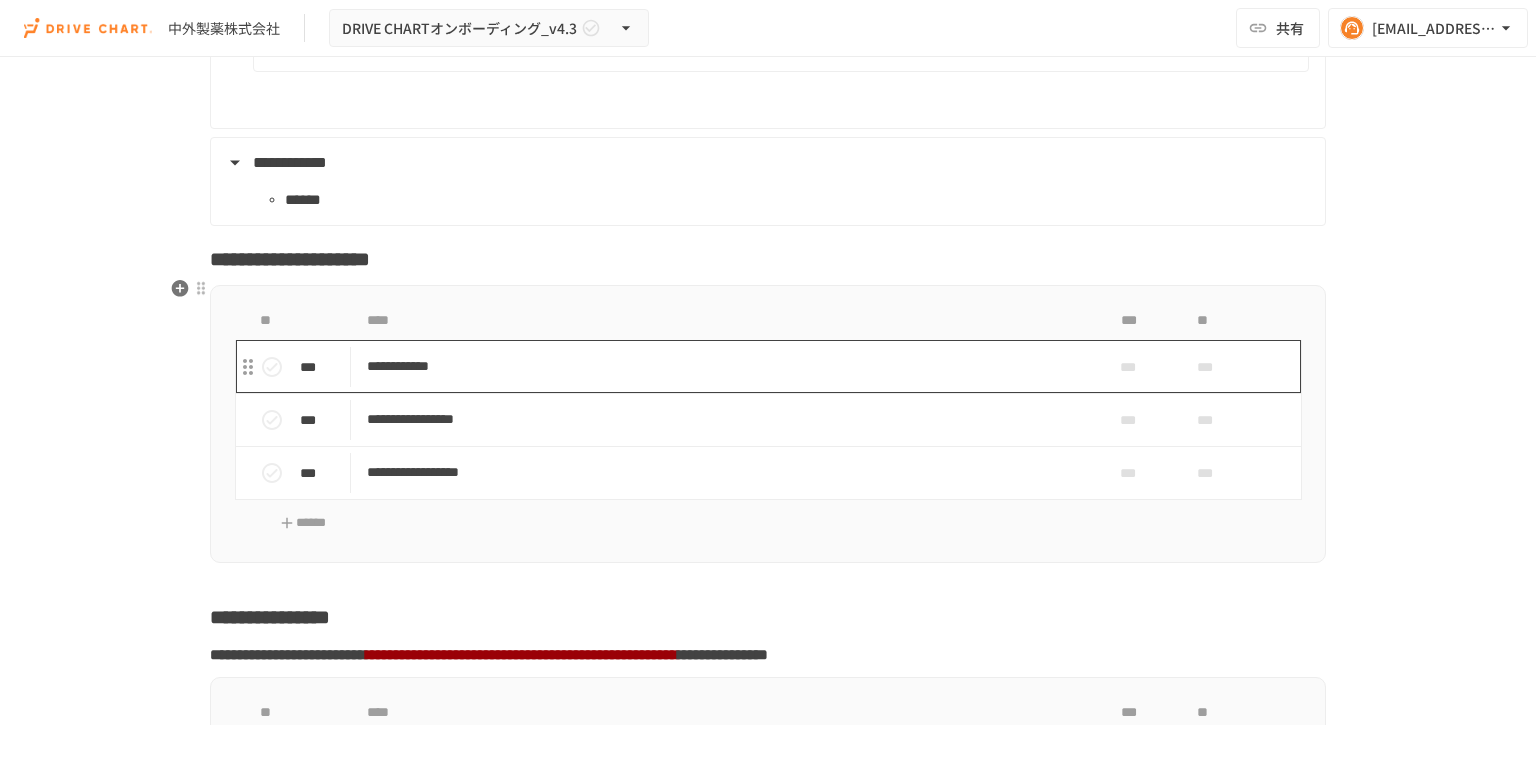click on "**********" at bounding box center (726, 366) 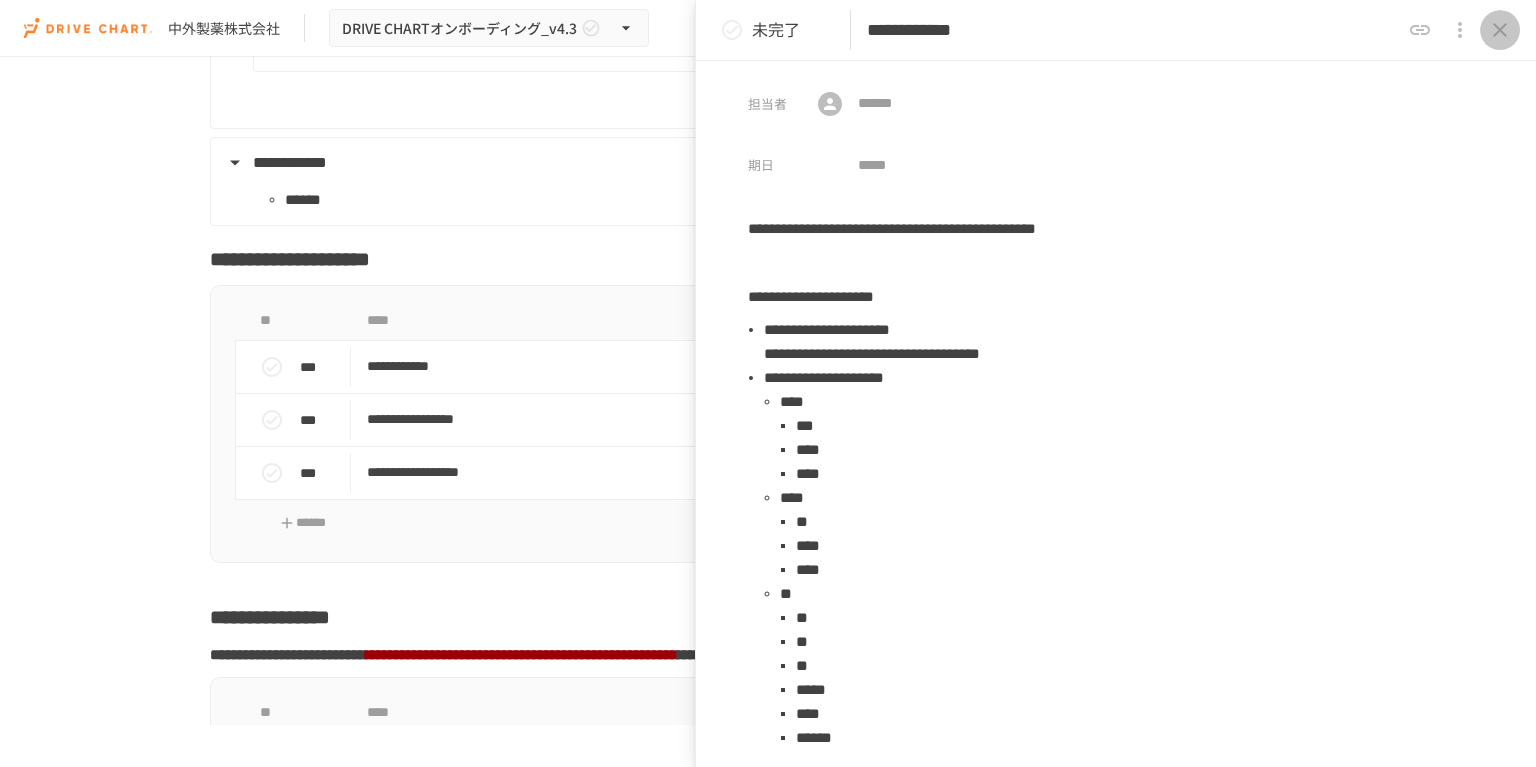 click 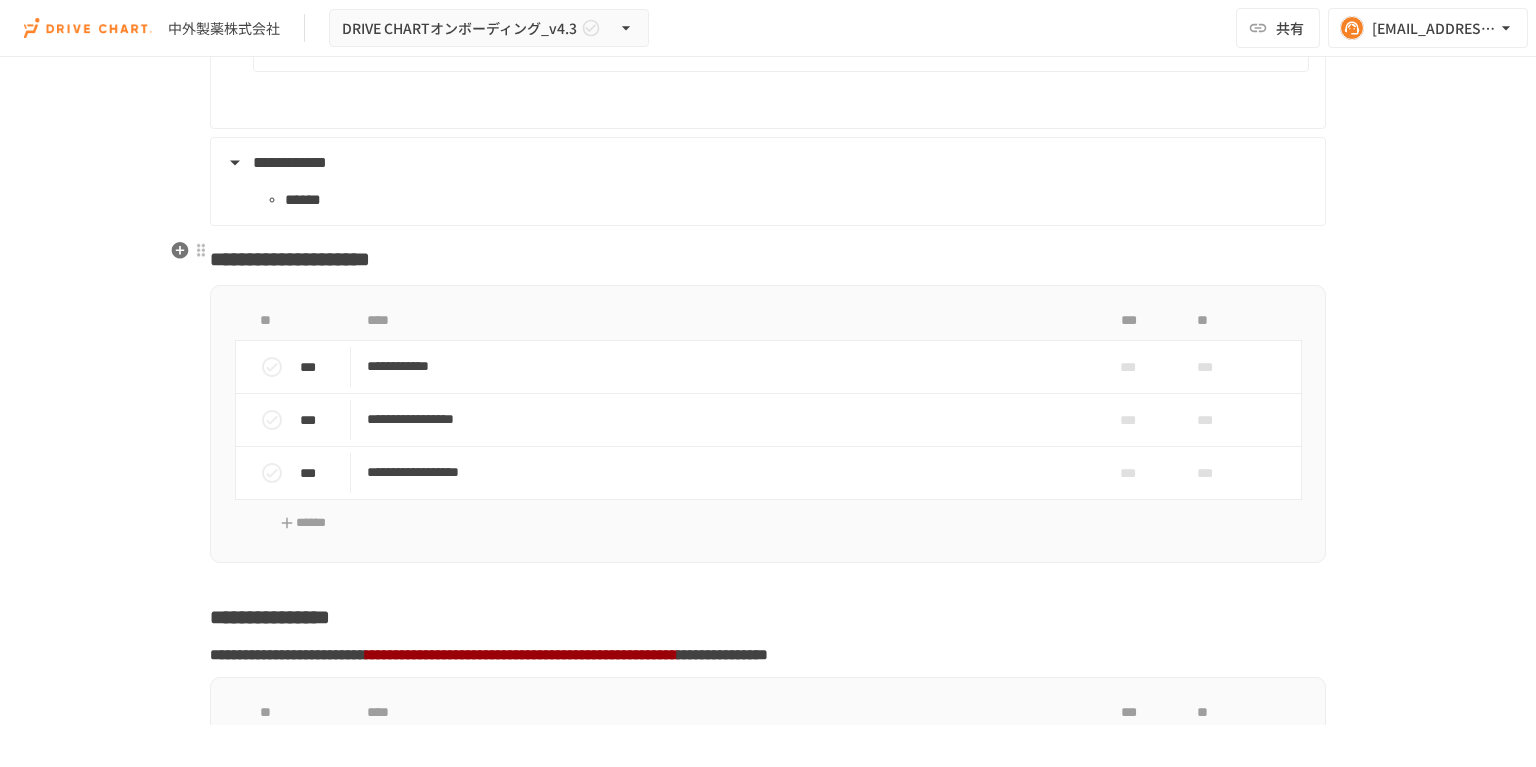 click on "**********" at bounding box center (768, 259) 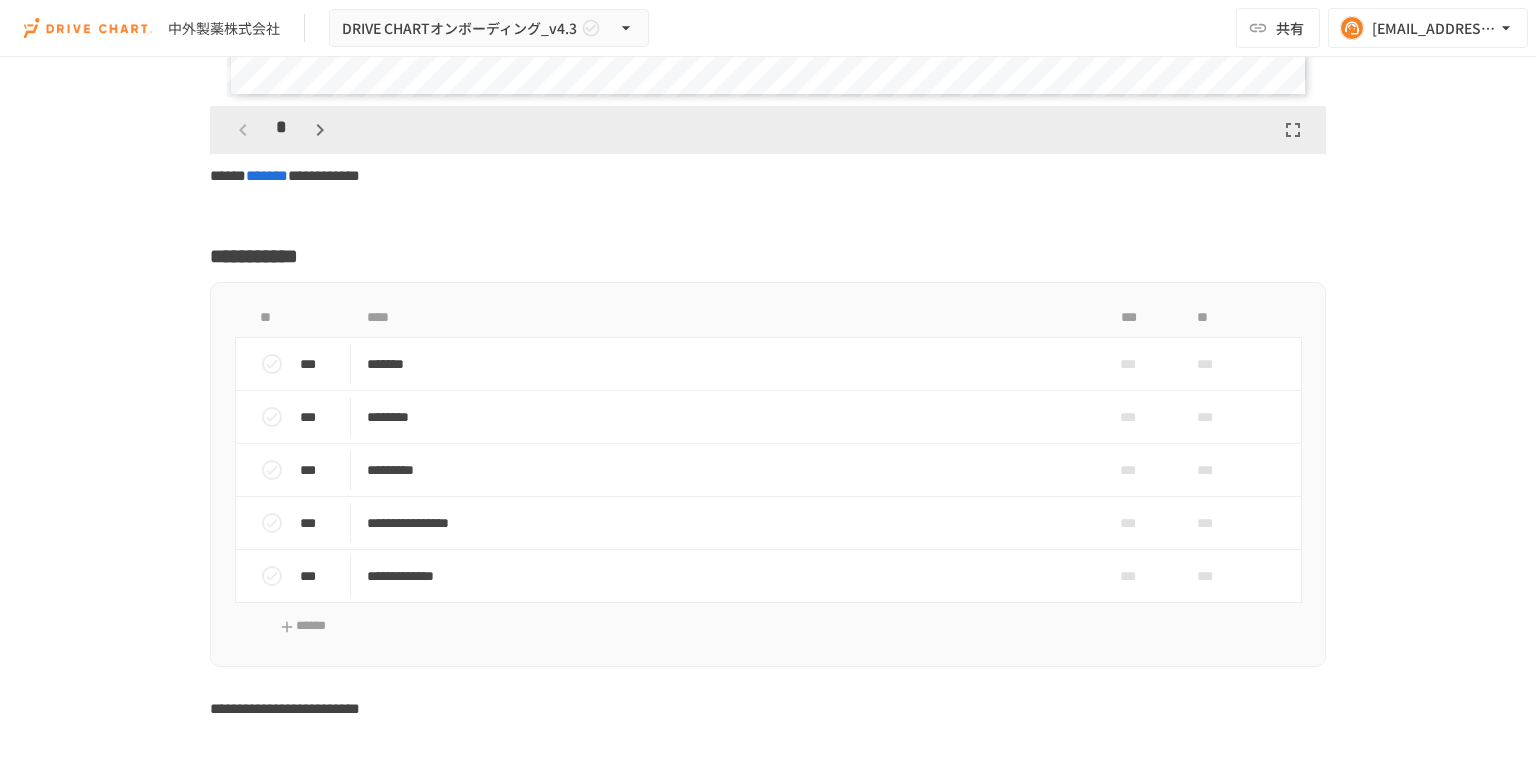 scroll, scrollTop: 6416, scrollLeft: 0, axis: vertical 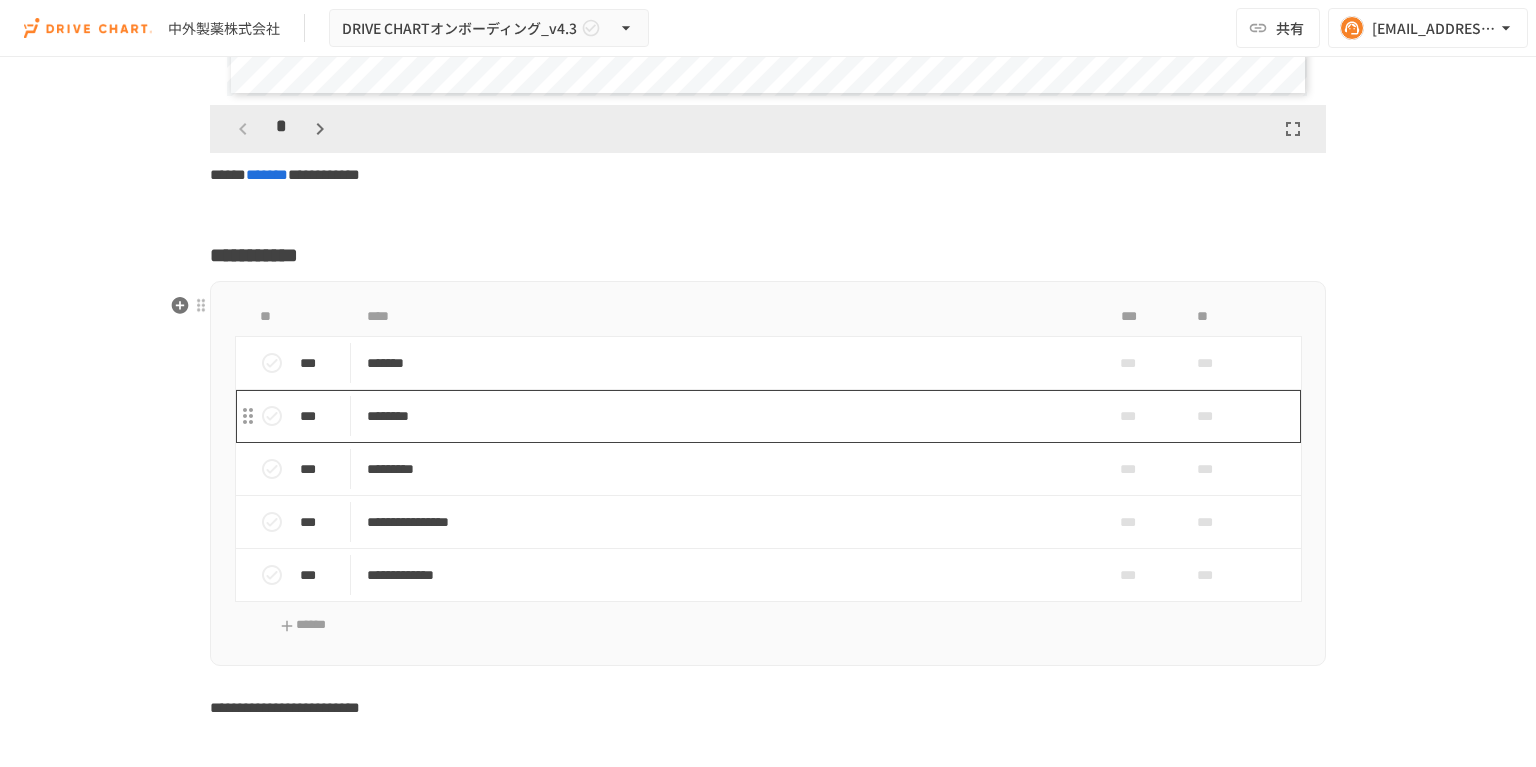 click on "********" at bounding box center (726, 416) 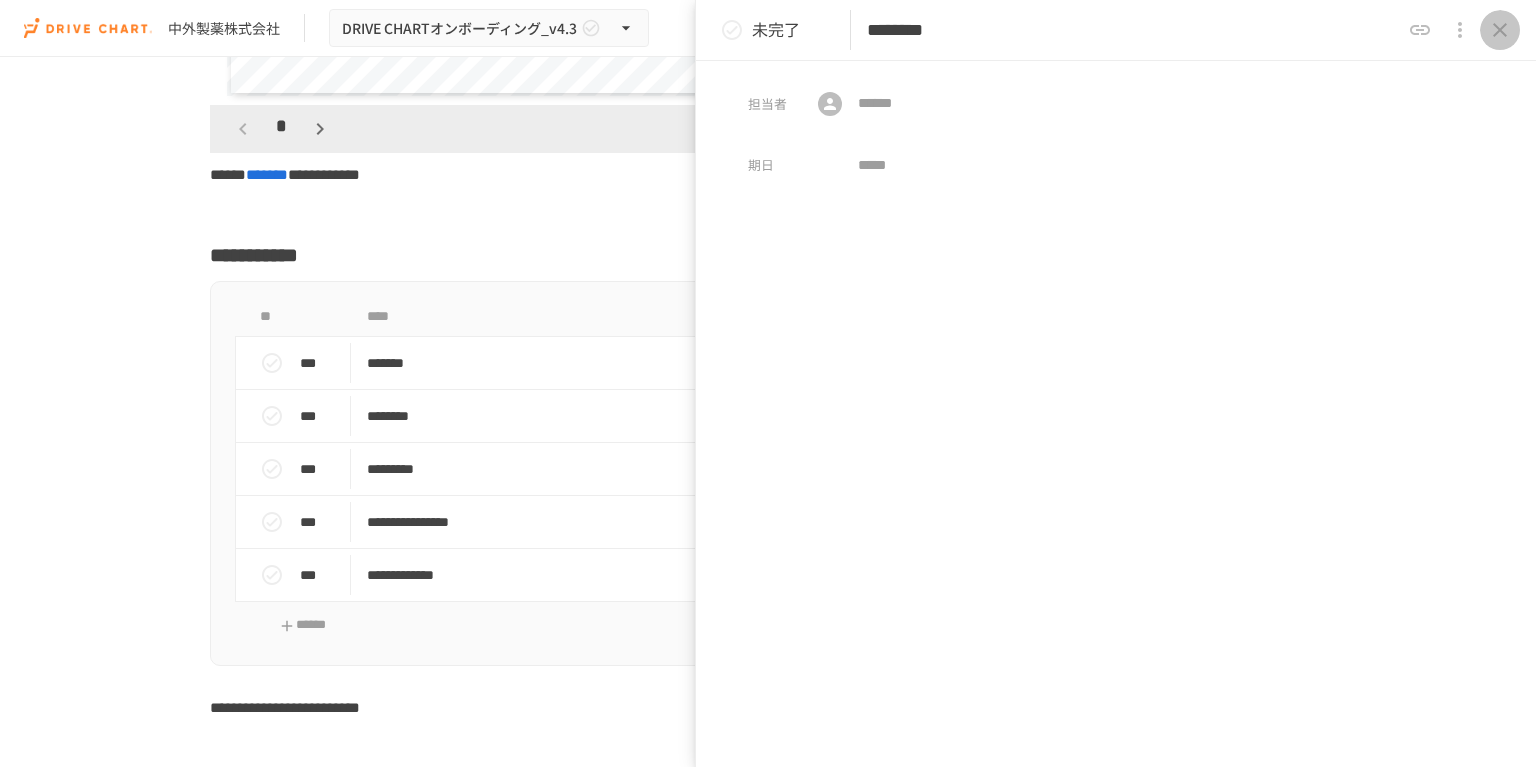 click 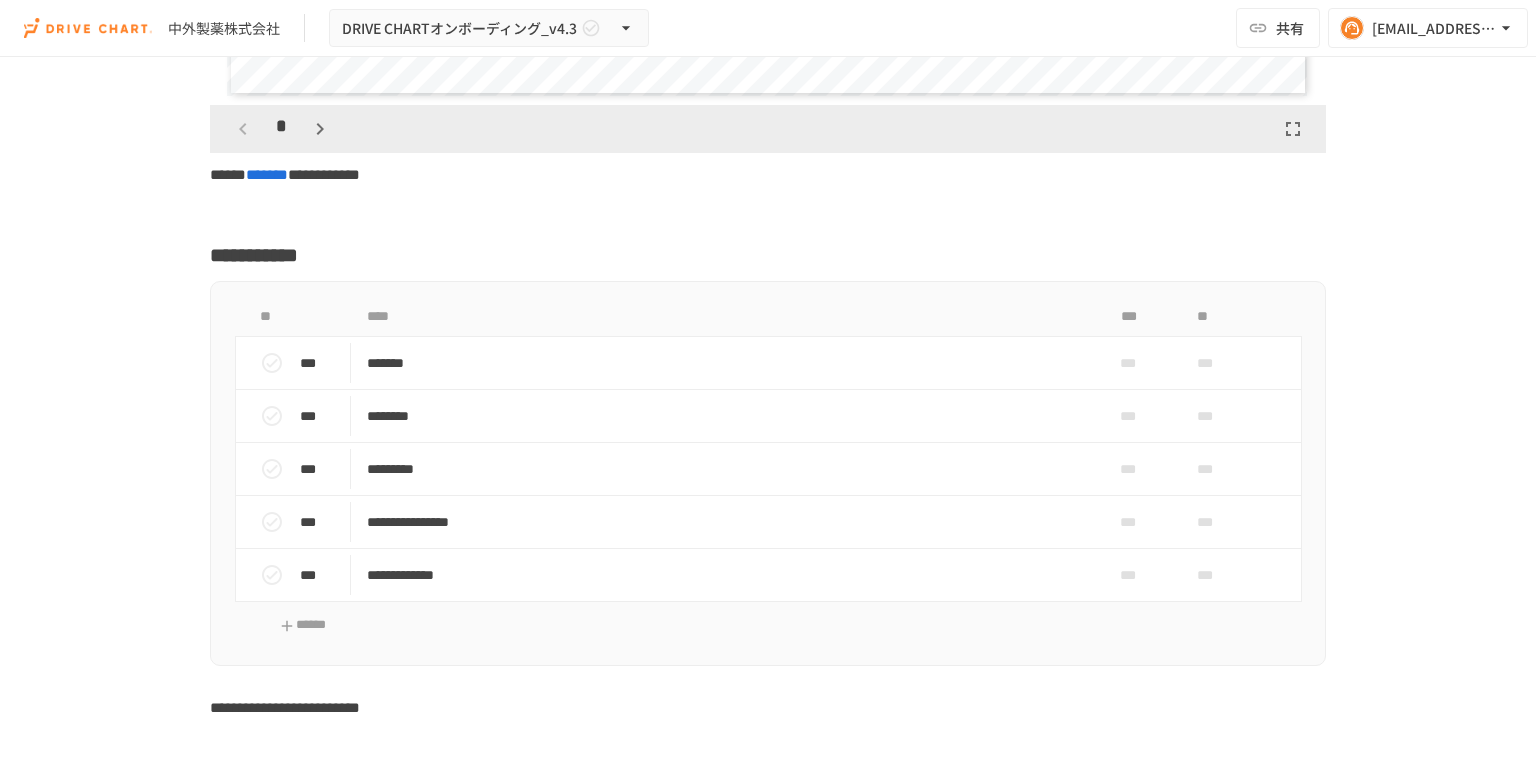click on "**********" at bounding box center [768, 391] 